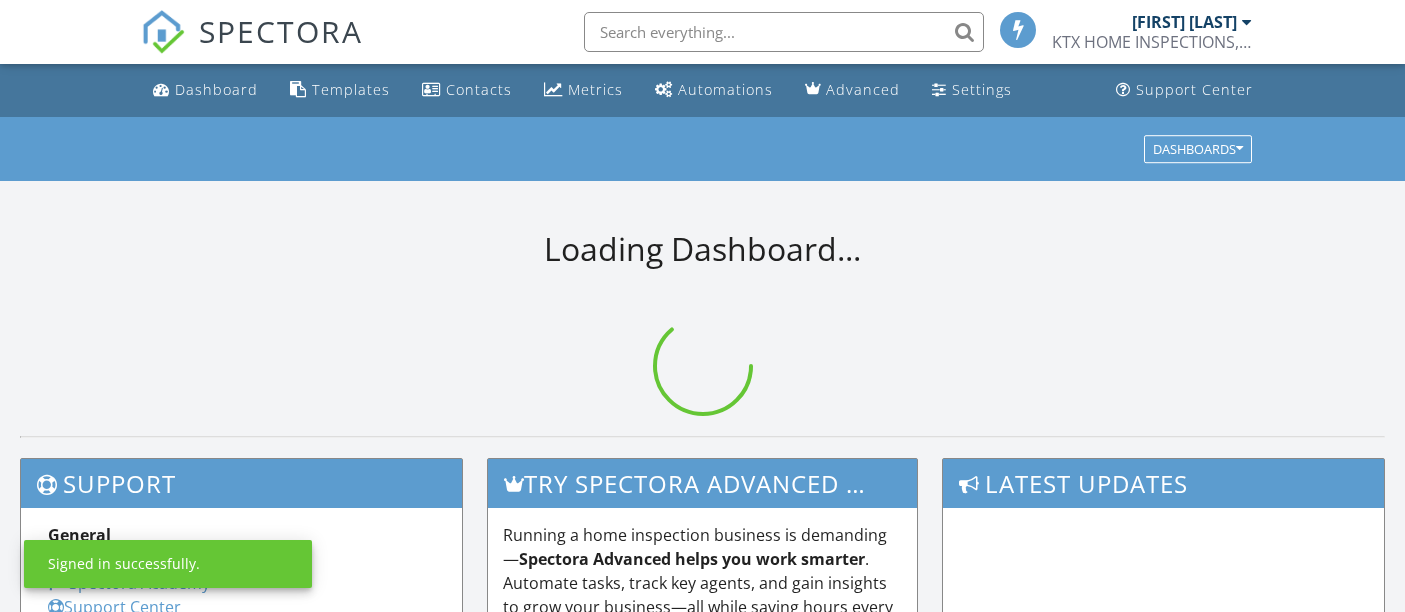 scroll, scrollTop: 0, scrollLeft: 0, axis: both 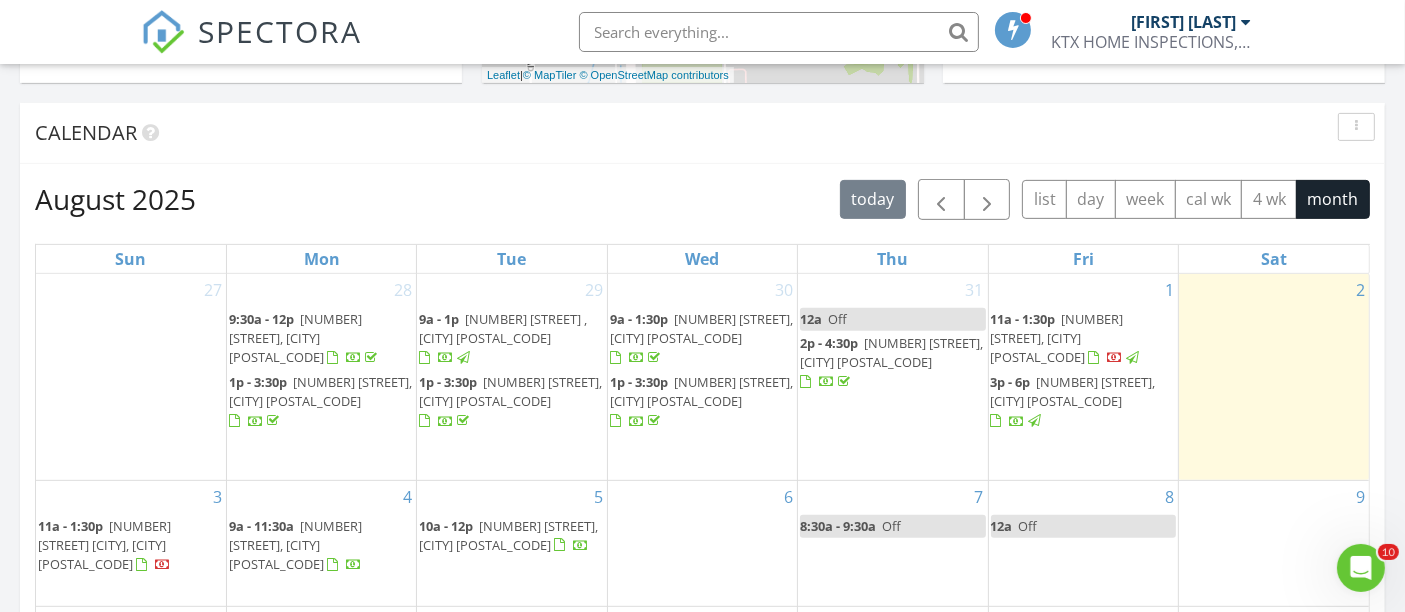 click on "11a - 1:30p
1412 Timber Shrs Dr, Missouri City 77459" at bounding box center [1083, 339] 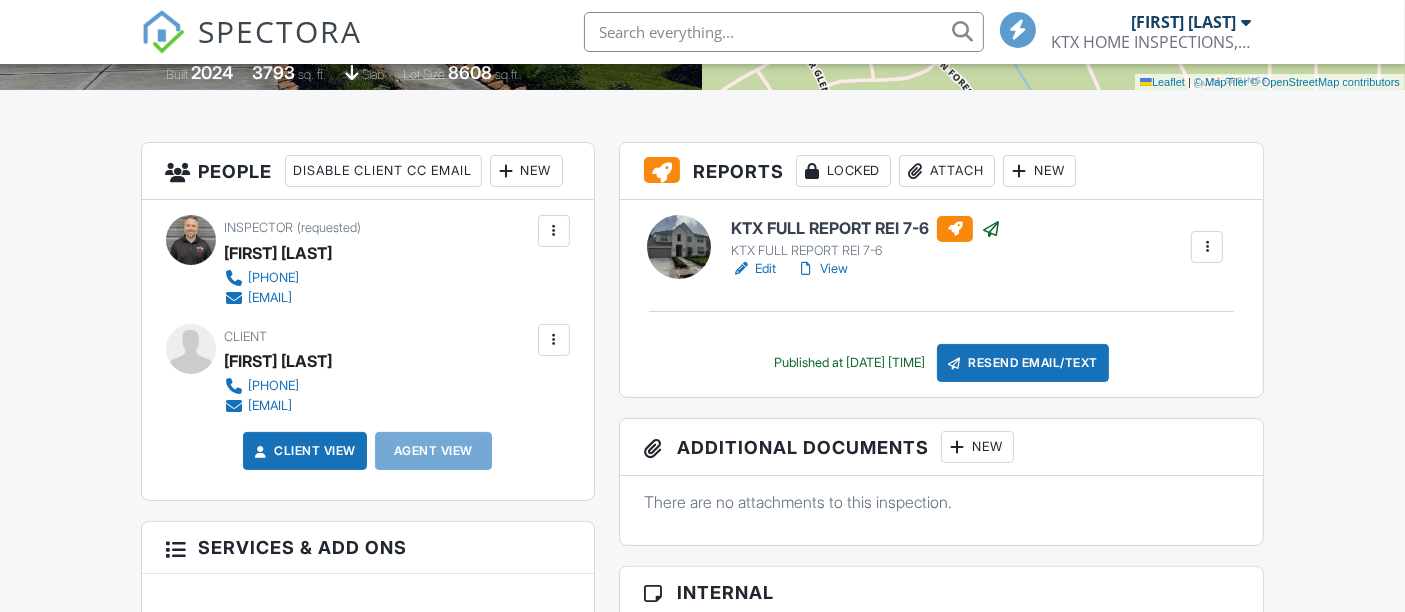 click at bounding box center [554, 340] 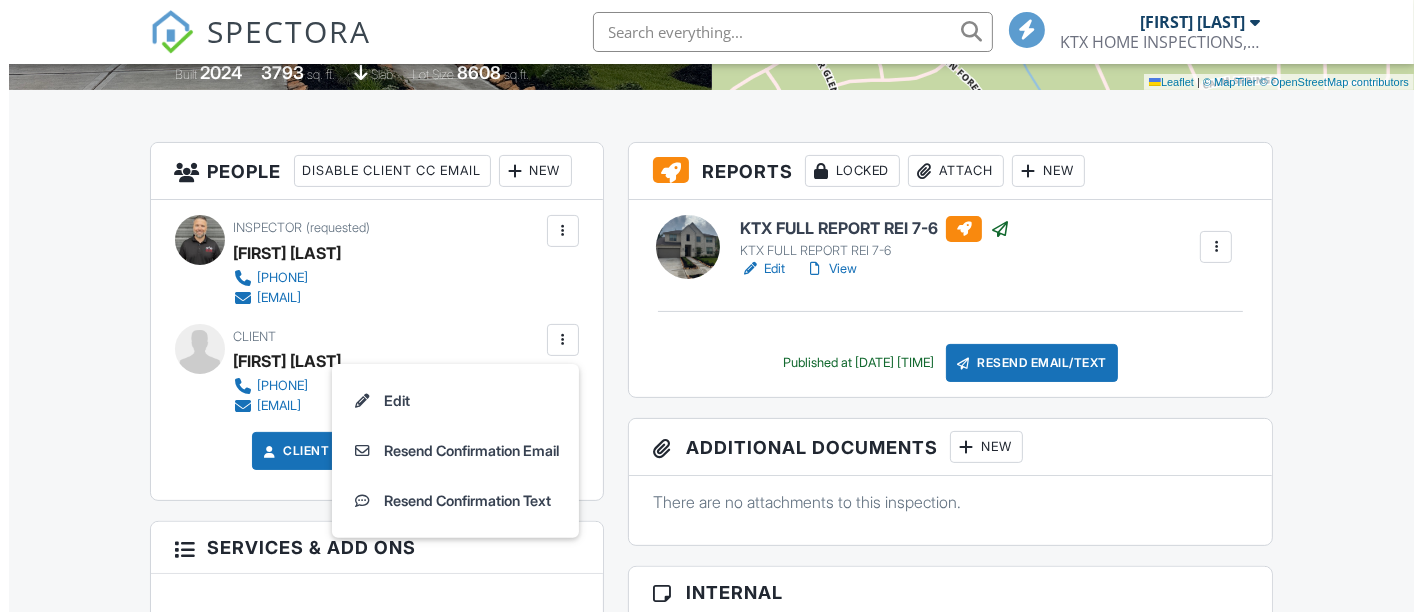 scroll, scrollTop: 0, scrollLeft: 0, axis: both 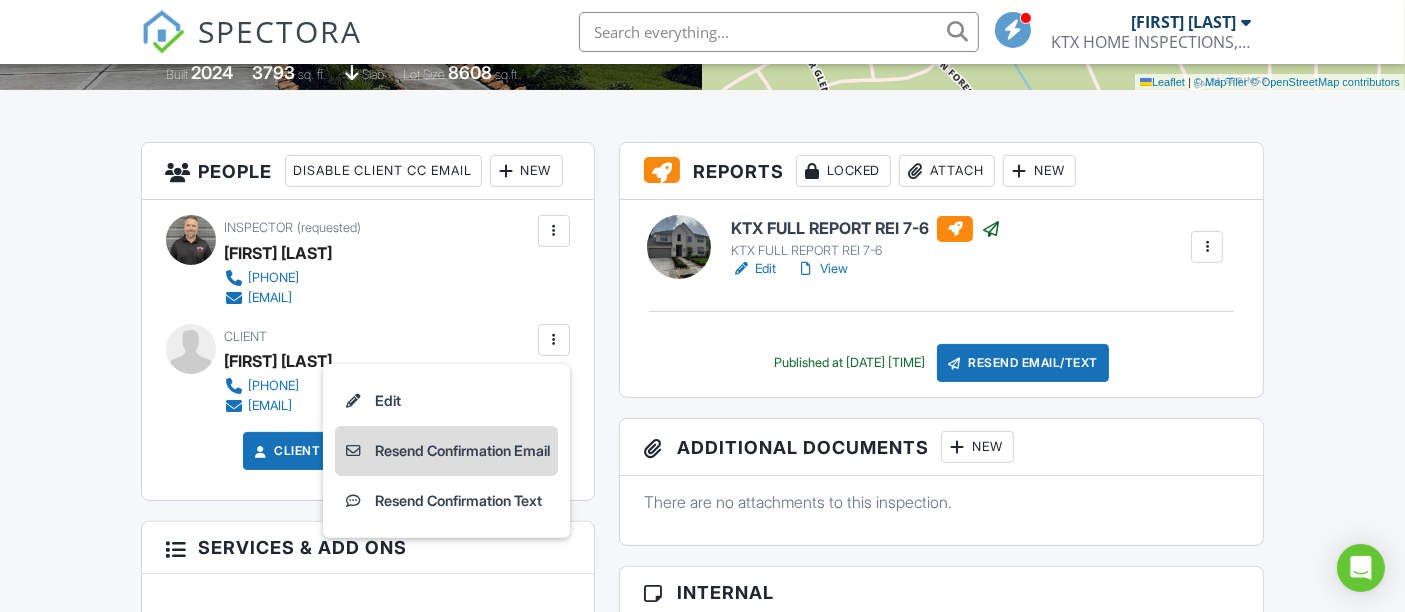 click on "Resend Confirmation Email" at bounding box center [446, 451] 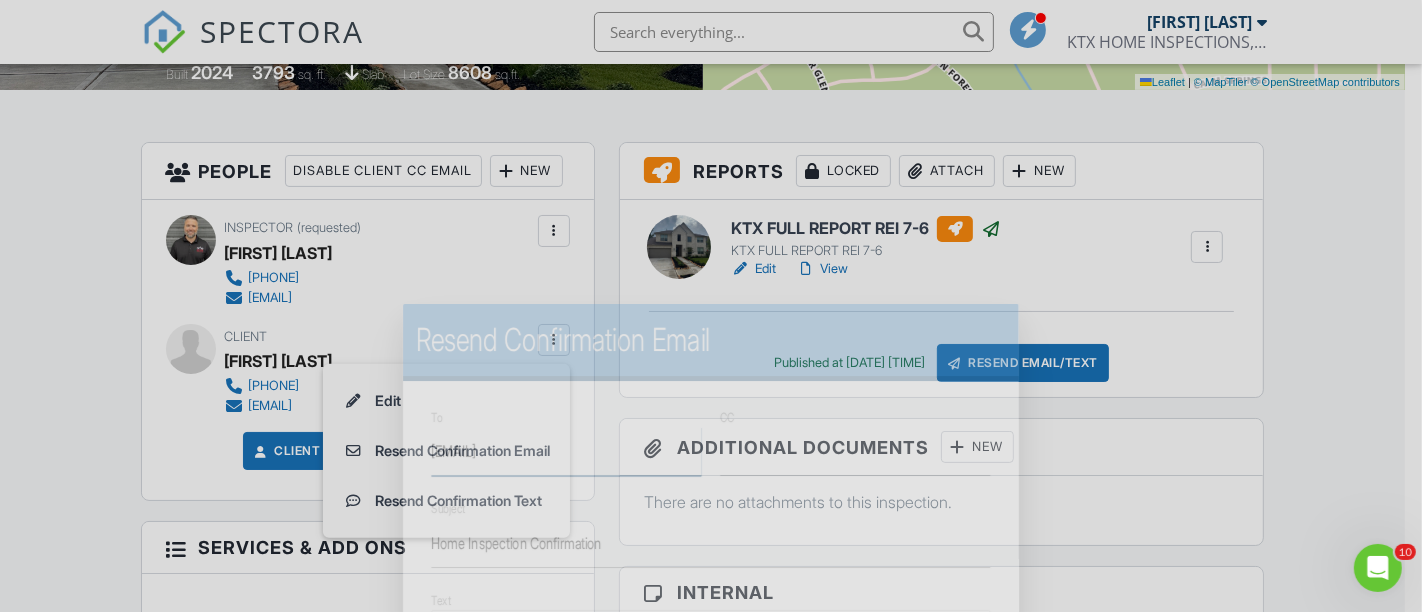 scroll, scrollTop: 0, scrollLeft: 0, axis: both 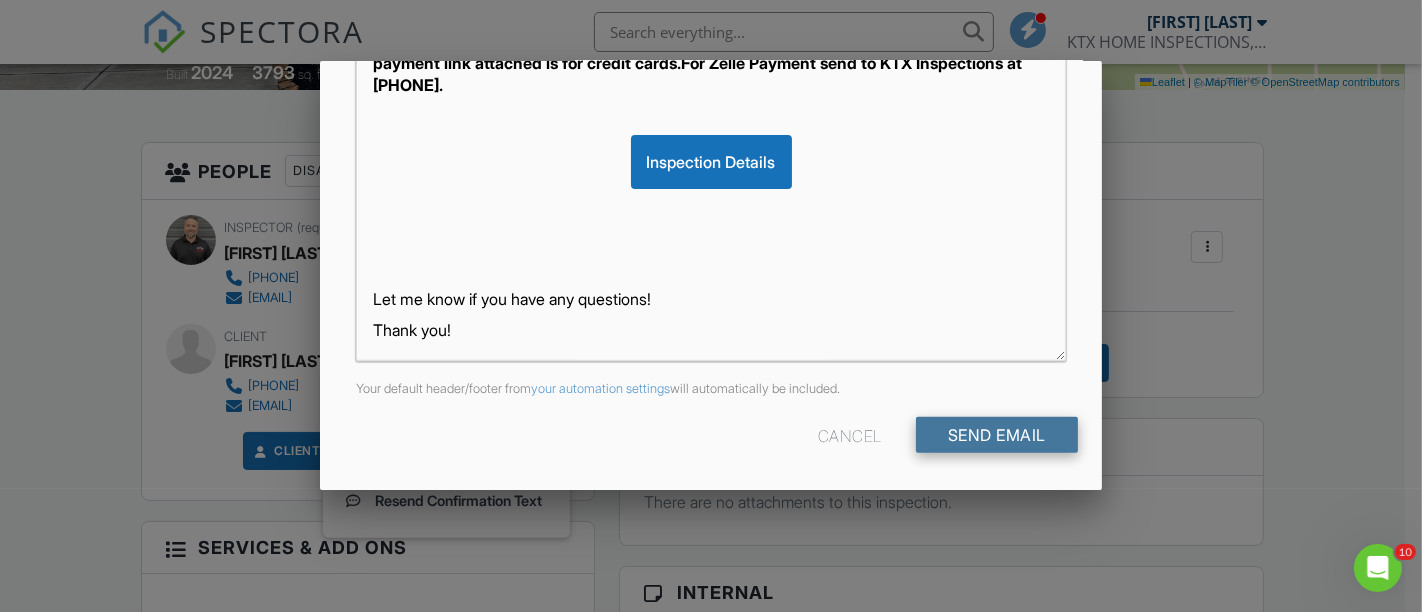 click on "Send Email" at bounding box center [997, 435] 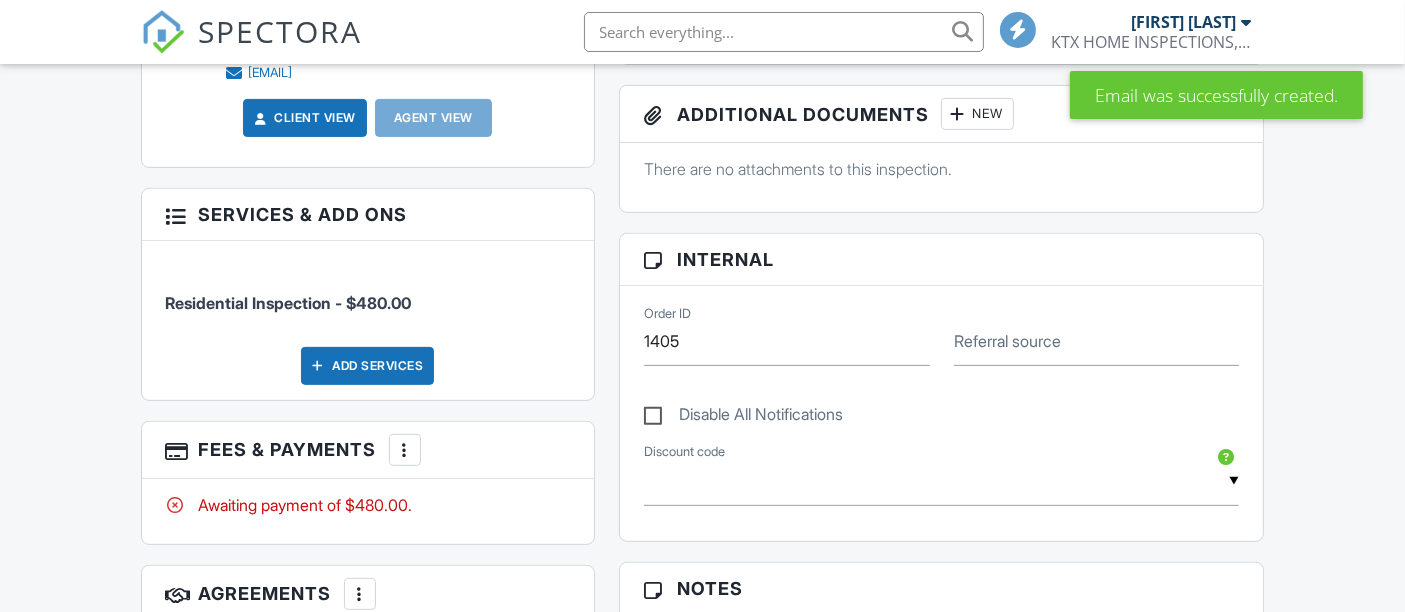 scroll, scrollTop: 555, scrollLeft: 0, axis: vertical 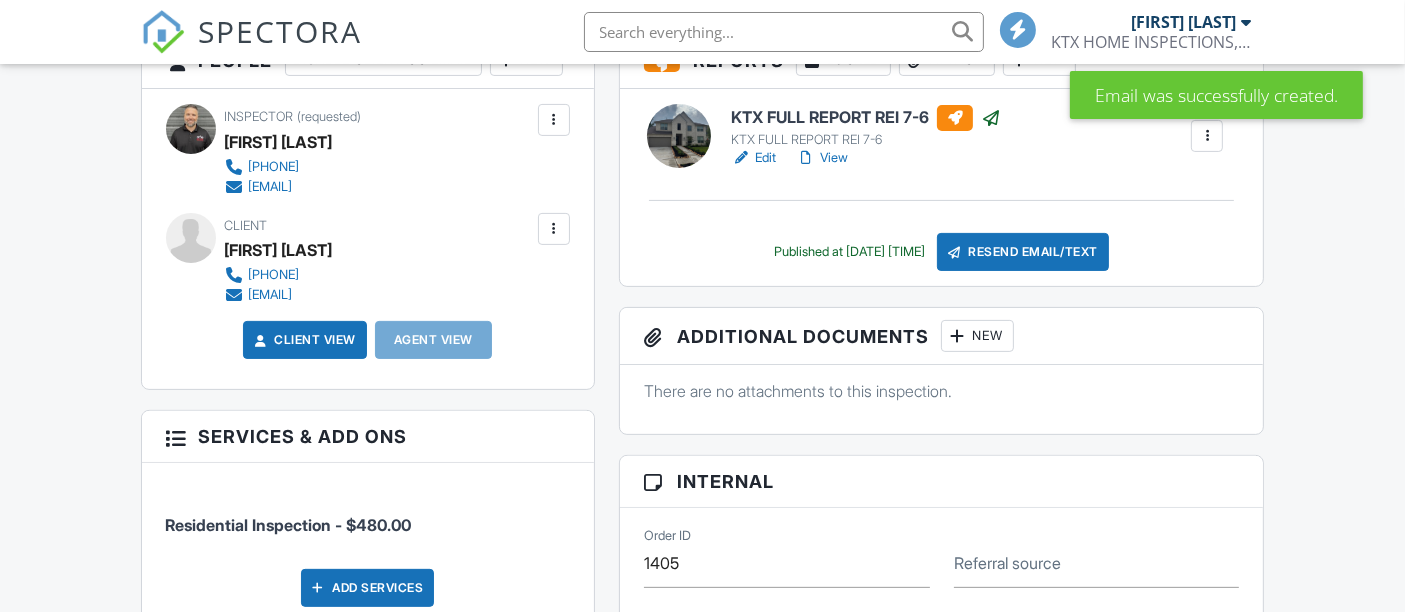 click at bounding box center (554, 229) 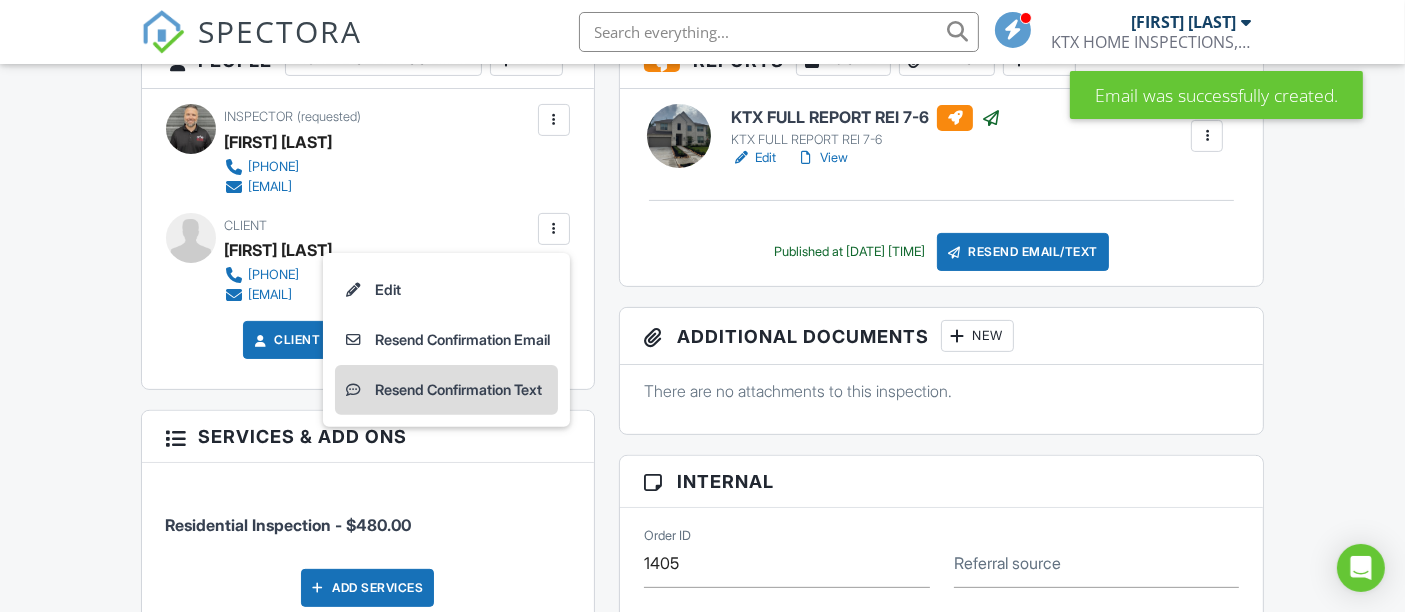 click on "Resend Confirmation Text" at bounding box center (446, 390) 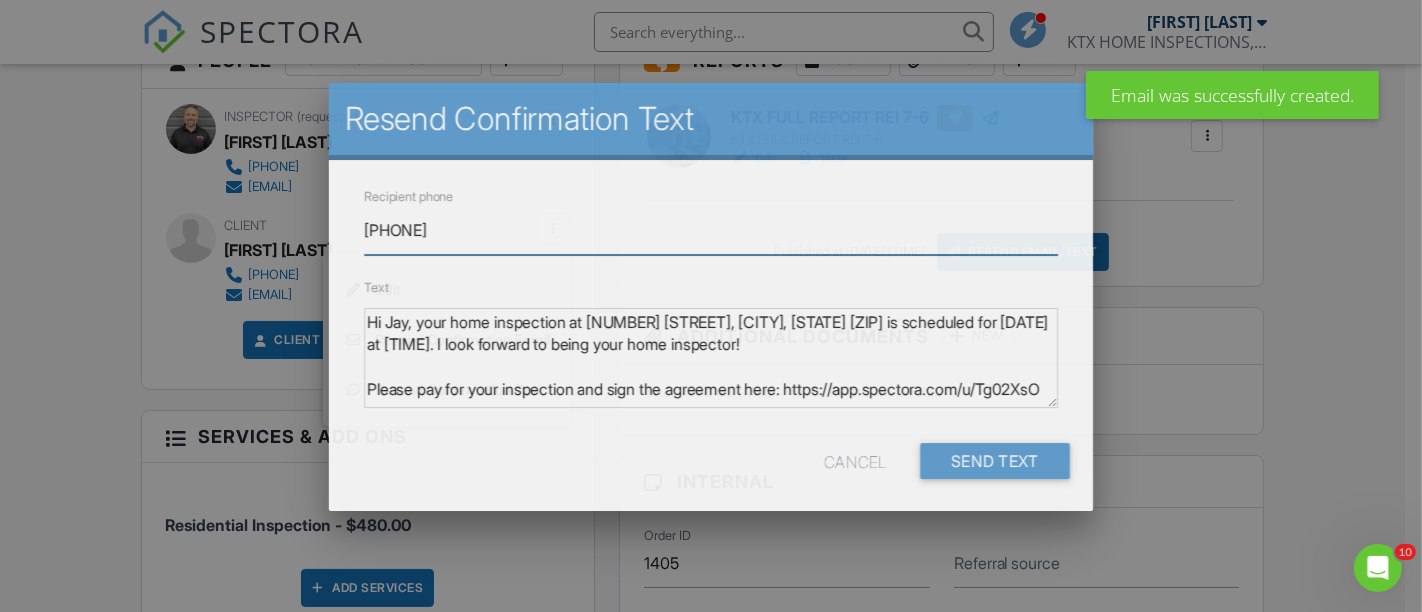 scroll, scrollTop: 0, scrollLeft: 0, axis: both 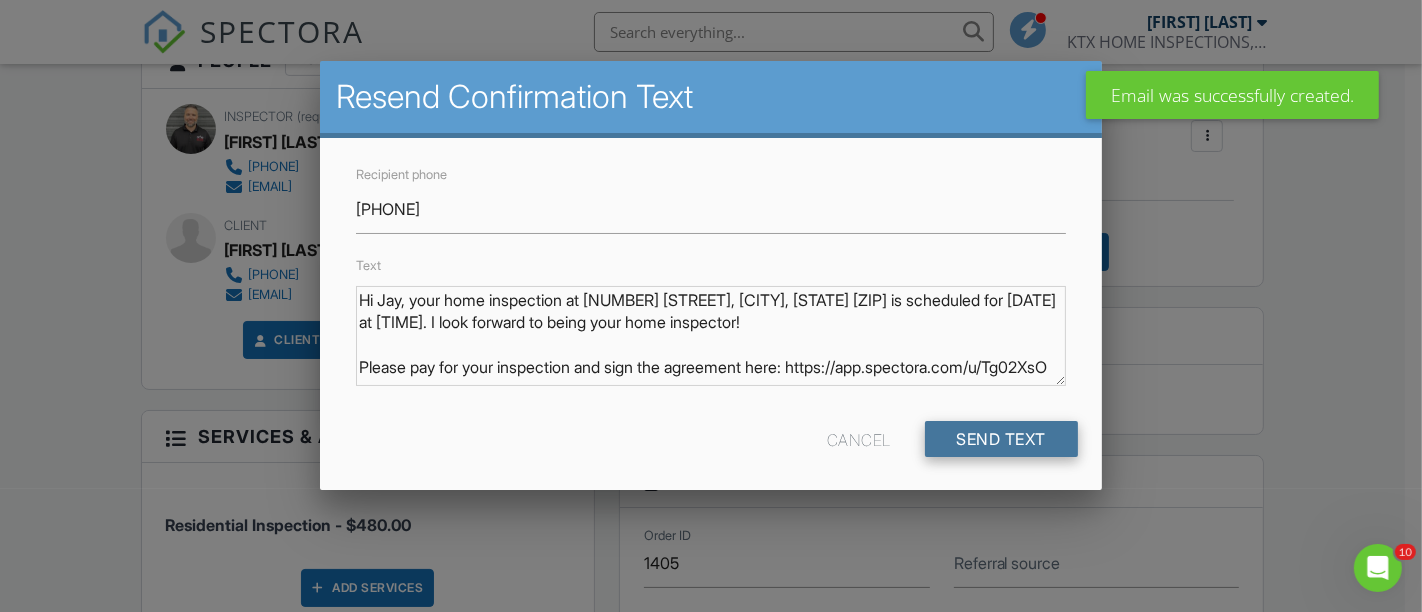 click on "Send Text" at bounding box center (1002, 439) 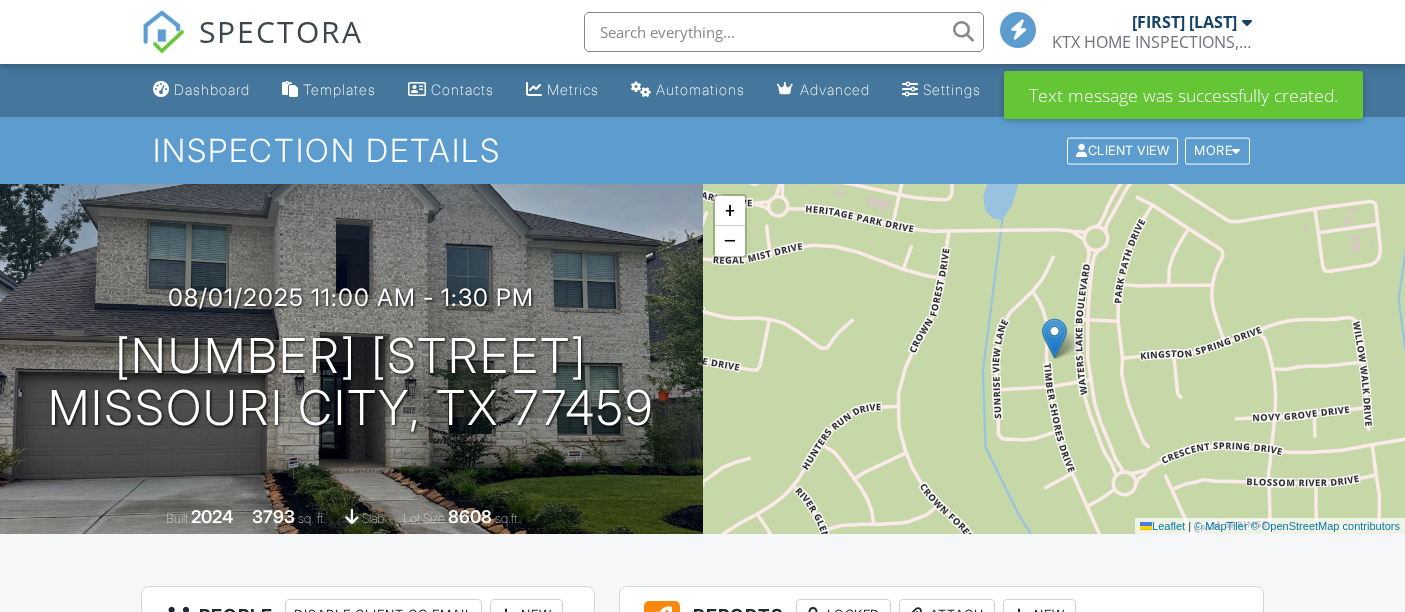 click on "Dashboard" at bounding box center [212, 89] 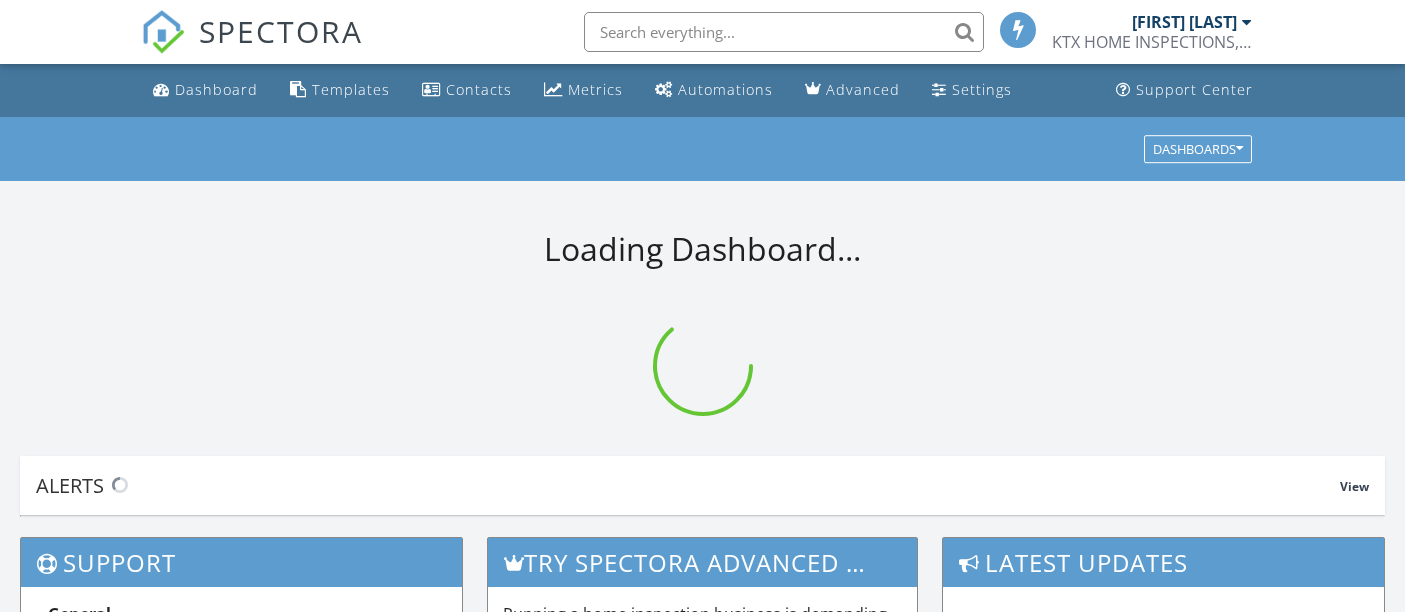 scroll, scrollTop: 0, scrollLeft: 0, axis: both 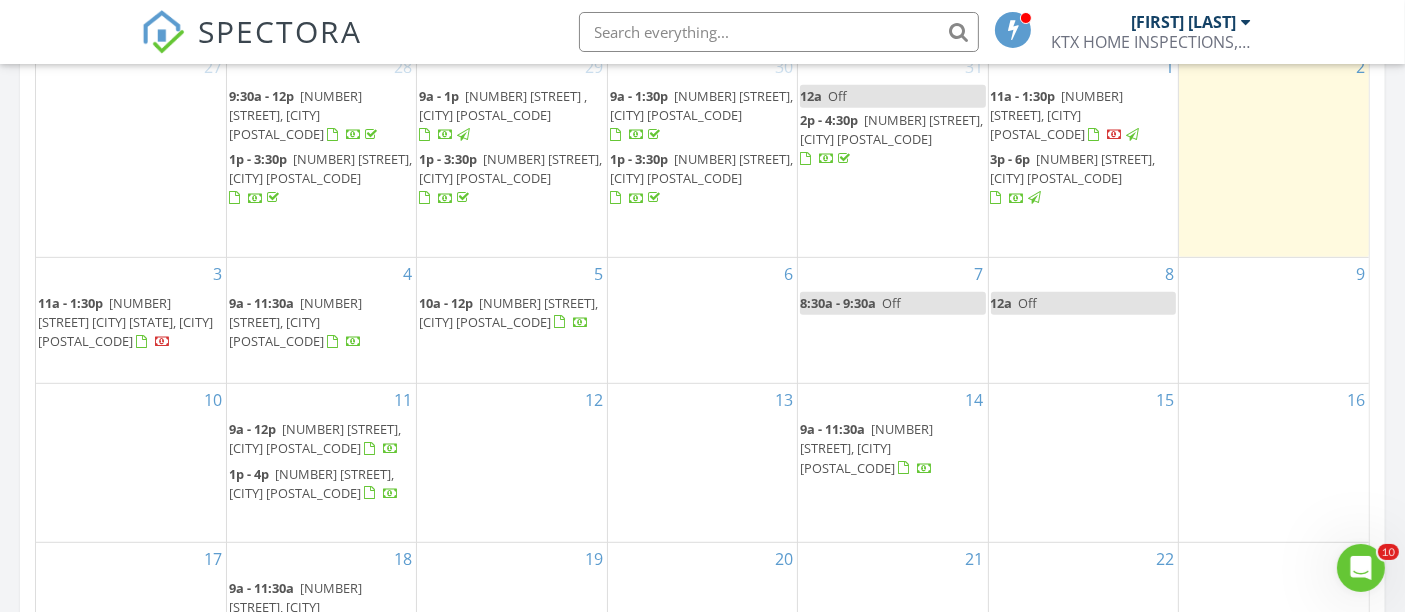 click on "6" at bounding box center (702, 320) 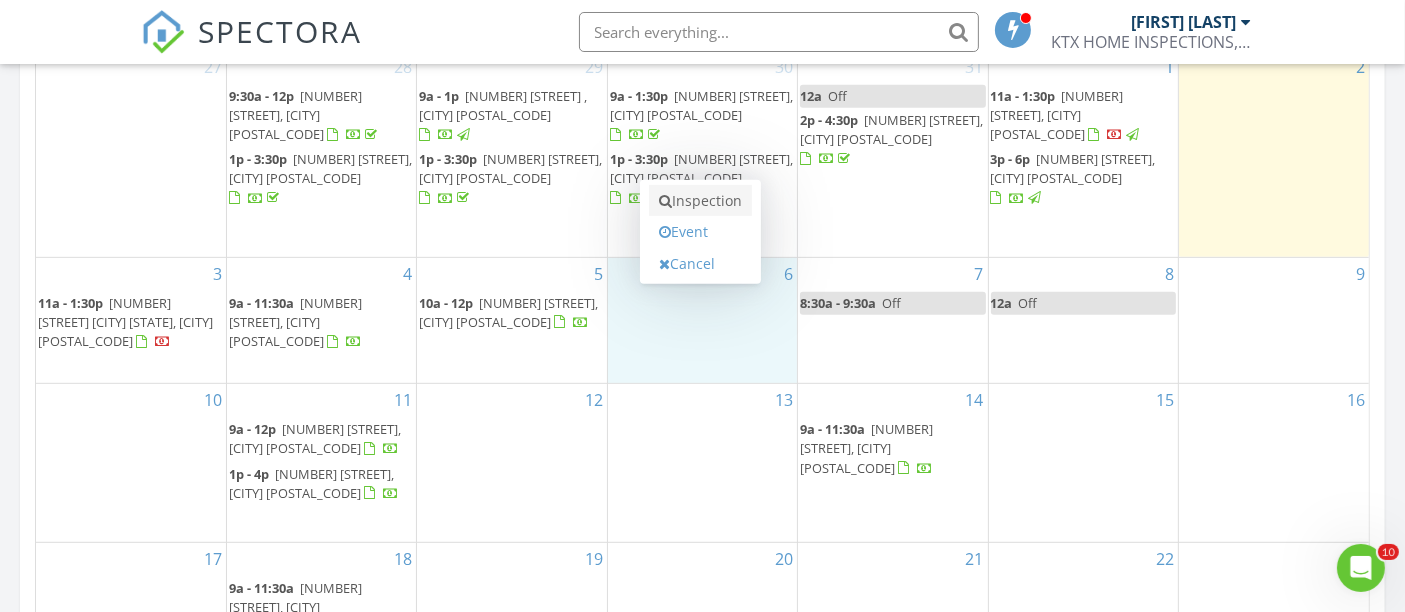 click on "Inspection" at bounding box center [700, 201] 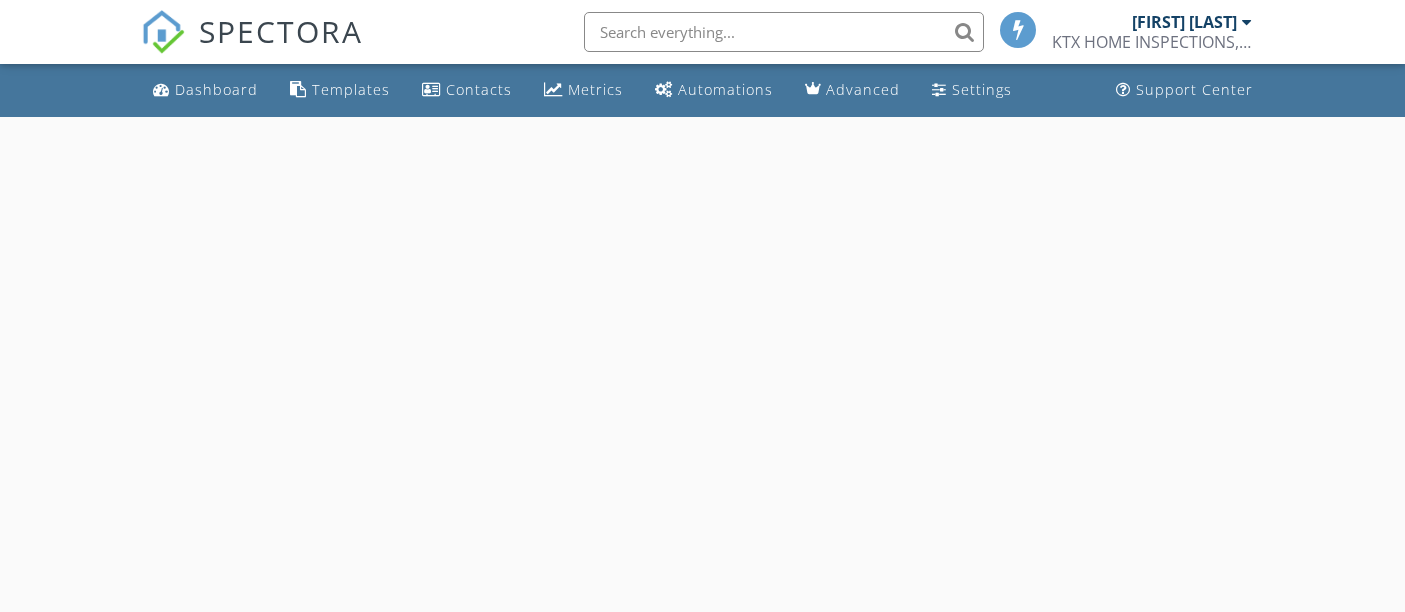 scroll, scrollTop: 0, scrollLeft: 0, axis: both 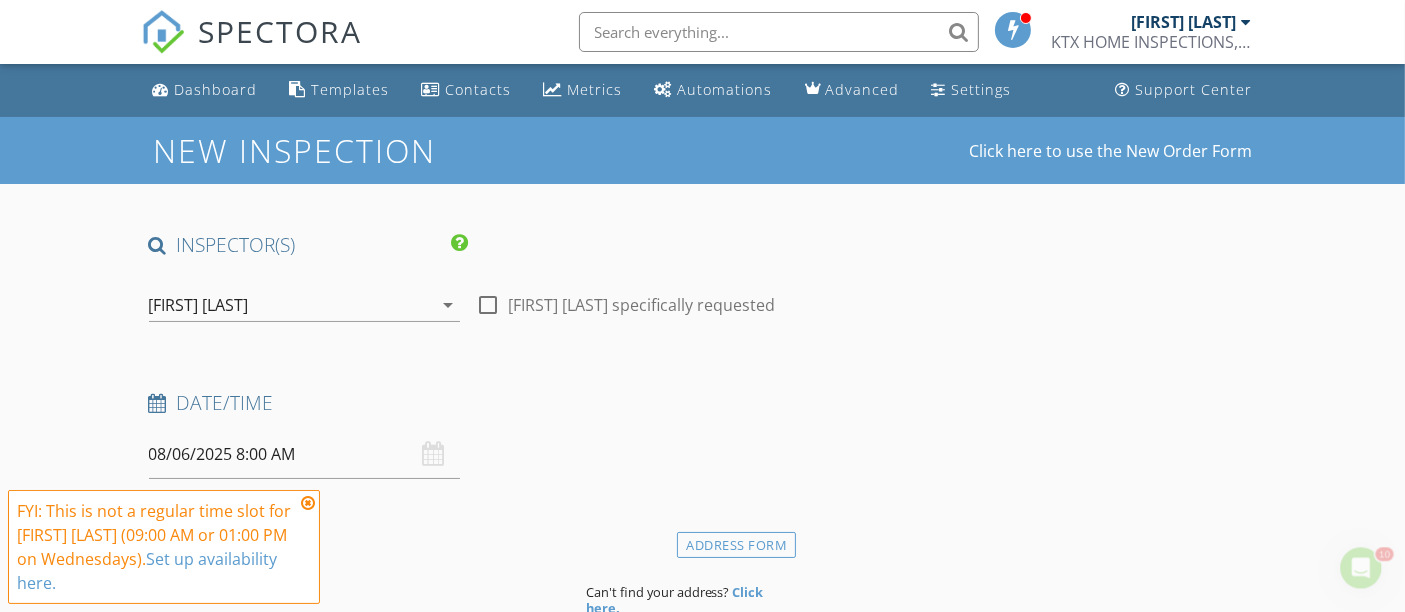click at bounding box center (488, 305) 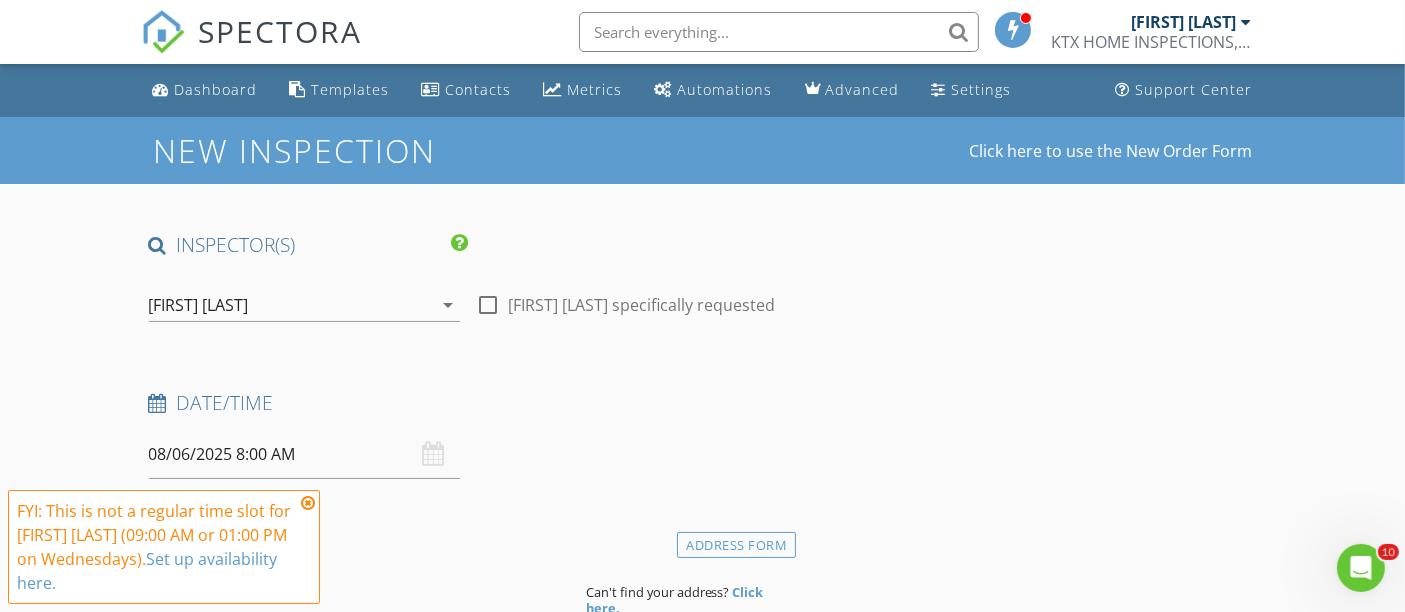 checkbox on "true" 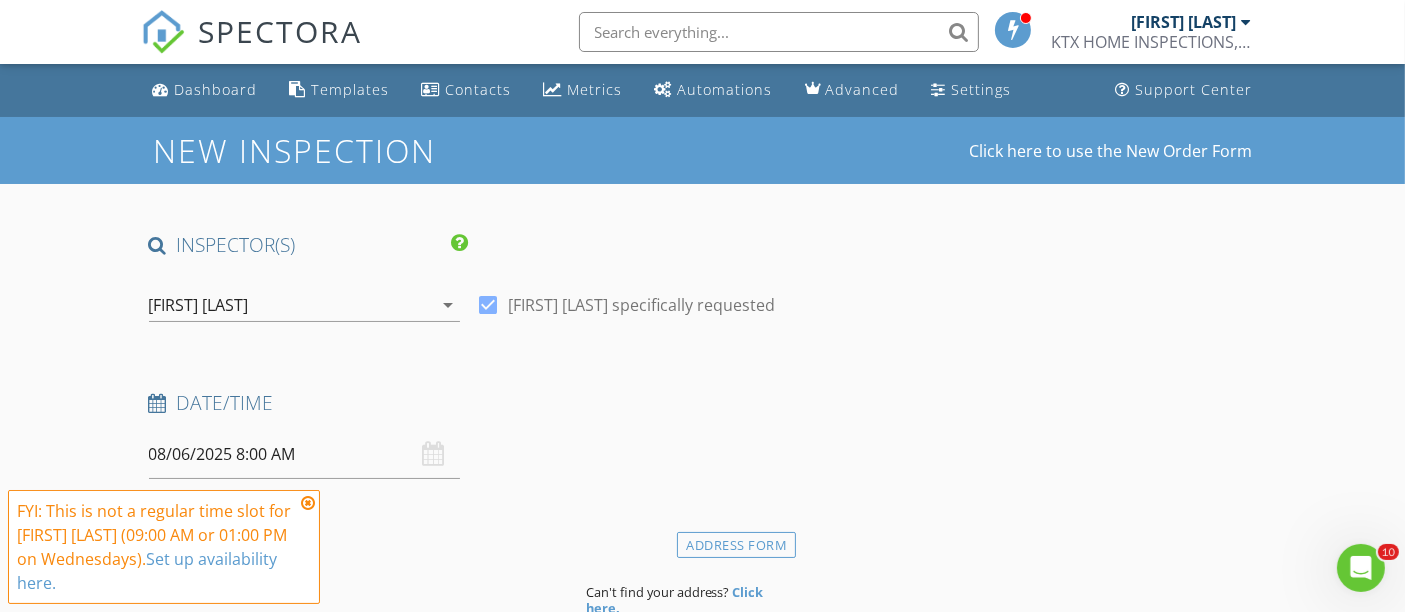 click at bounding box center [308, 503] 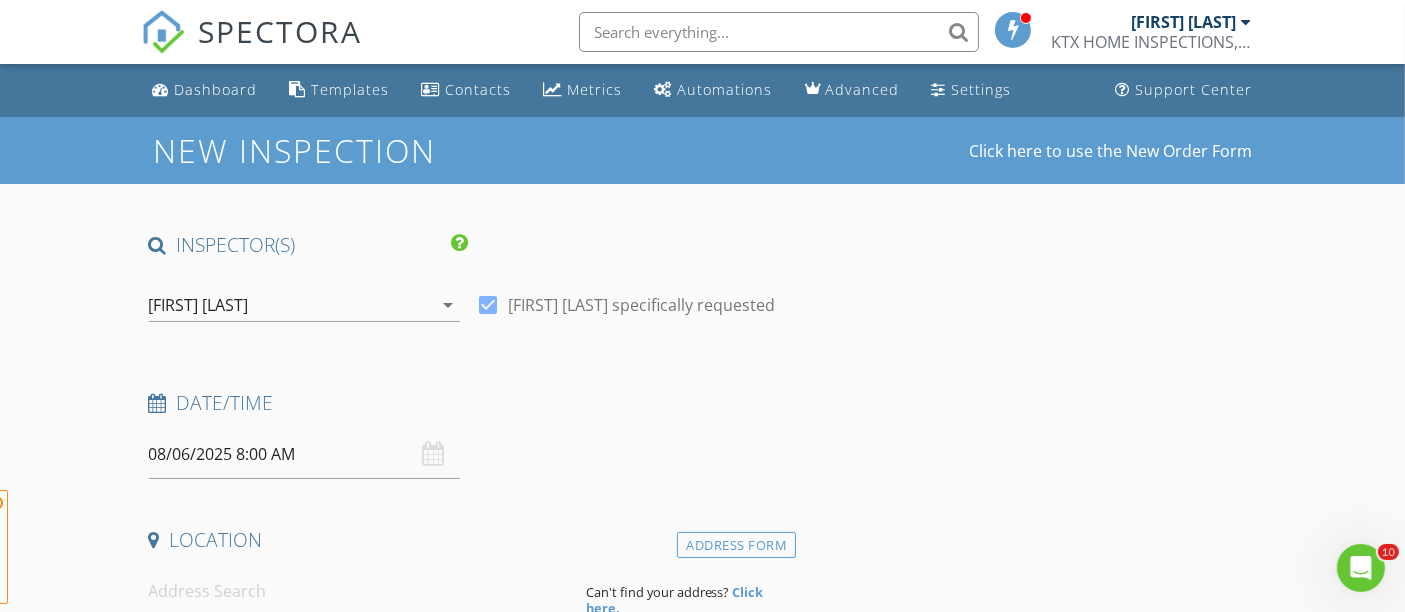 click on "08/06/2025 8:00 AM" at bounding box center (305, 454) 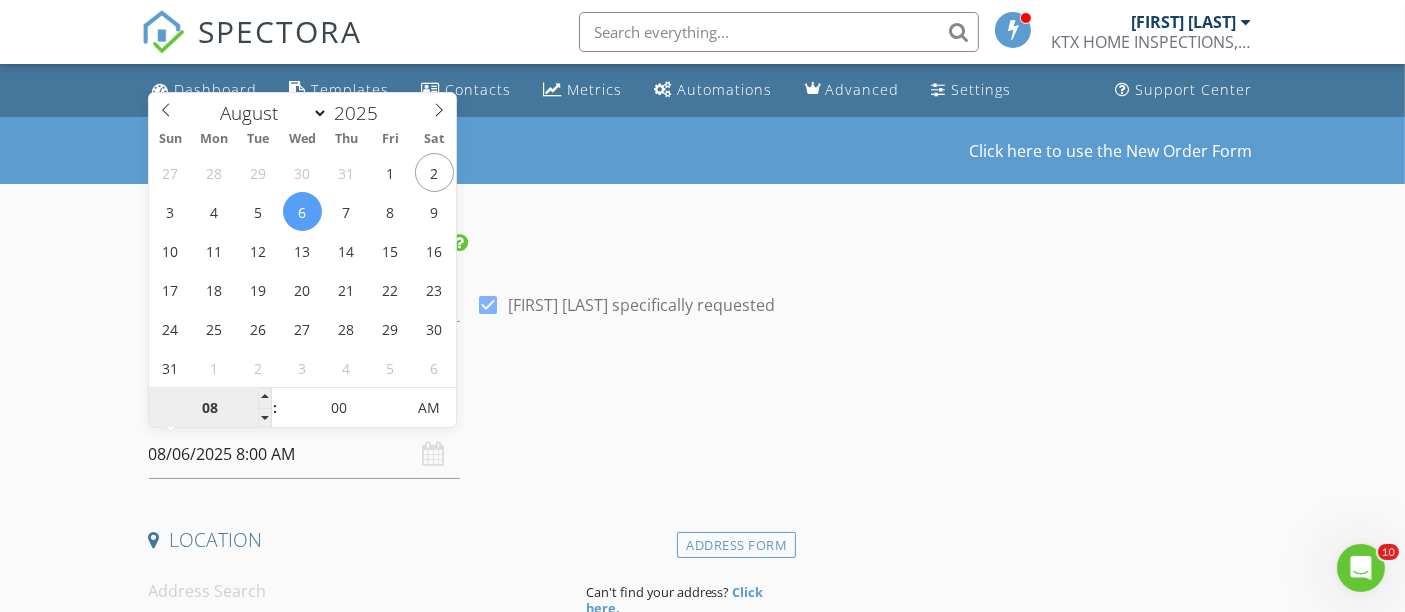 click on "08" at bounding box center [210, 409] 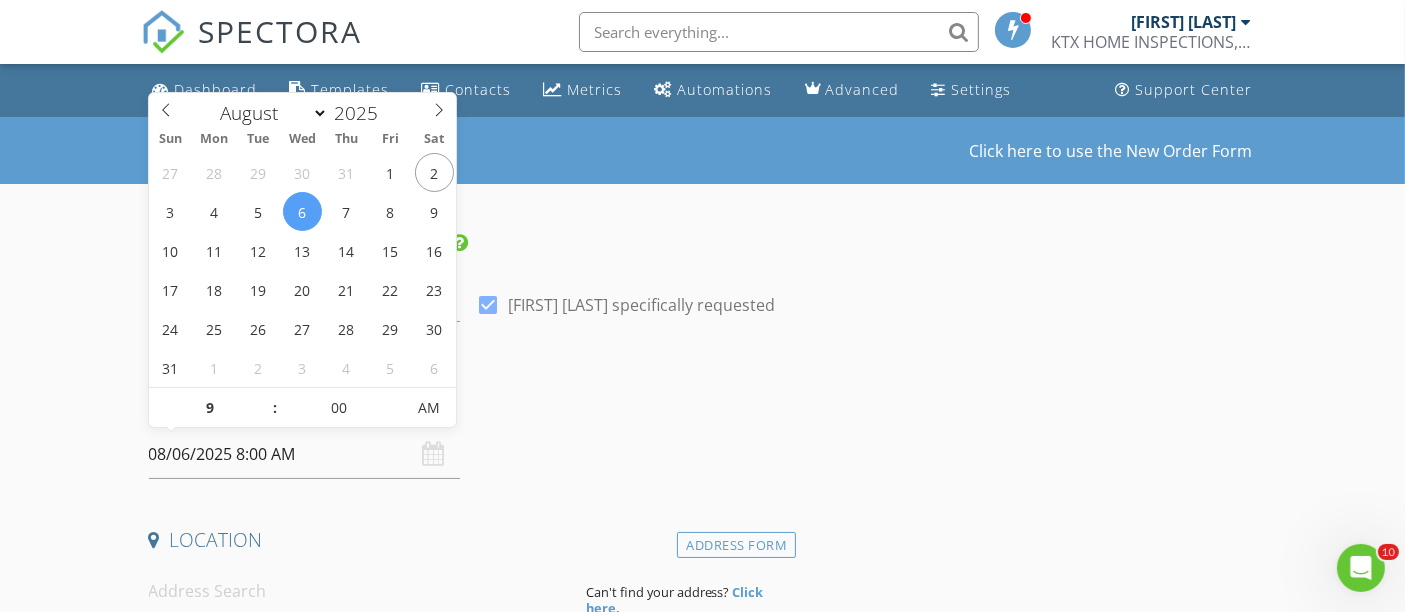 type on "08/06/2025 9:00 AM" 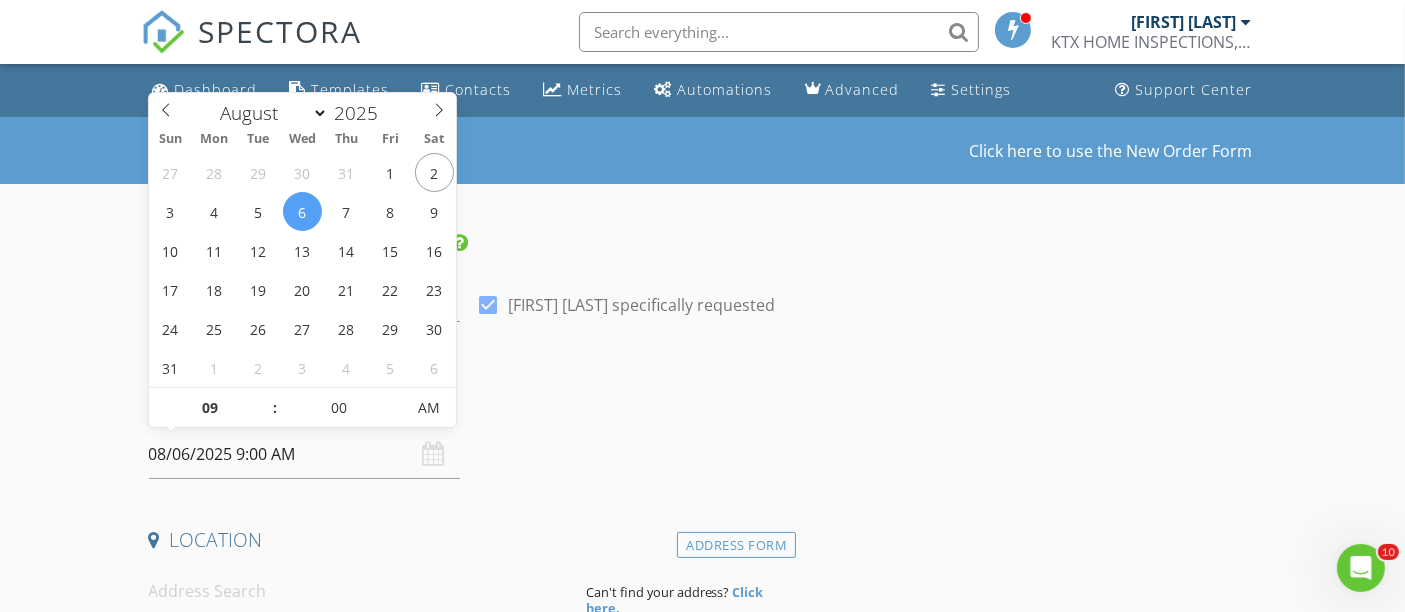 drag, startPoint x: 1079, startPoint y: 376, endPoint x: 1061, endPoint y: 374, distance: 18.110771 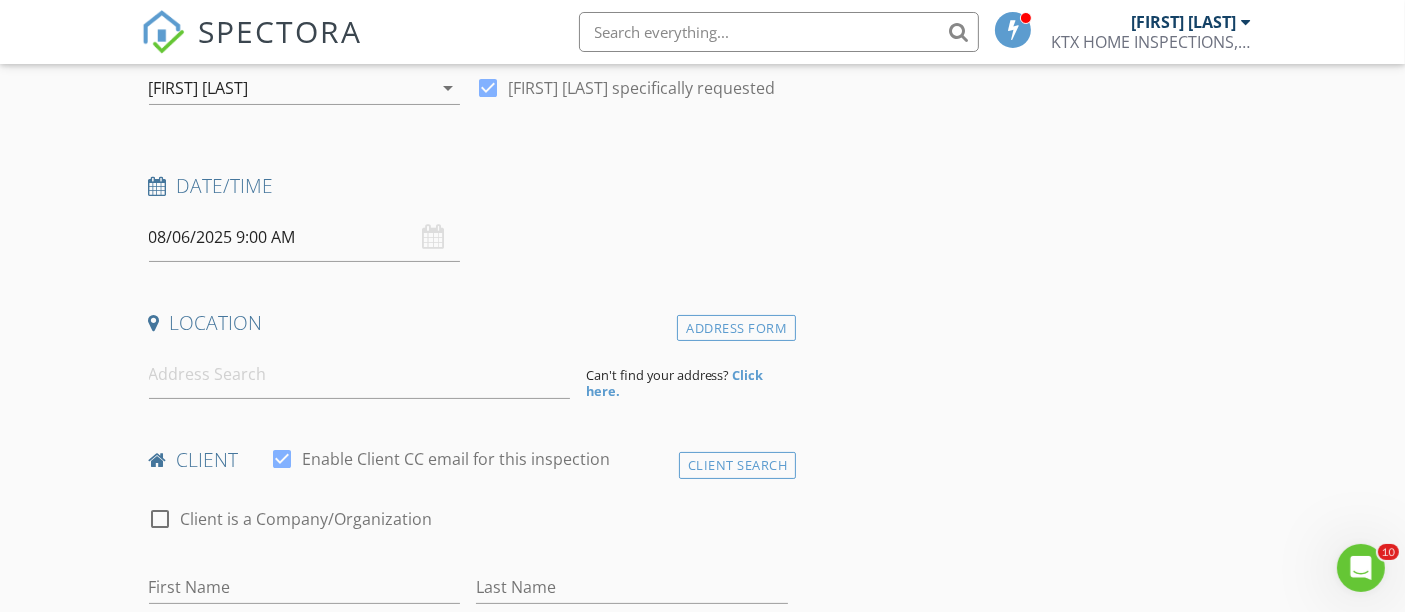 scroll, scrollTop: 222, scrollLeft: 0, axis: vertical 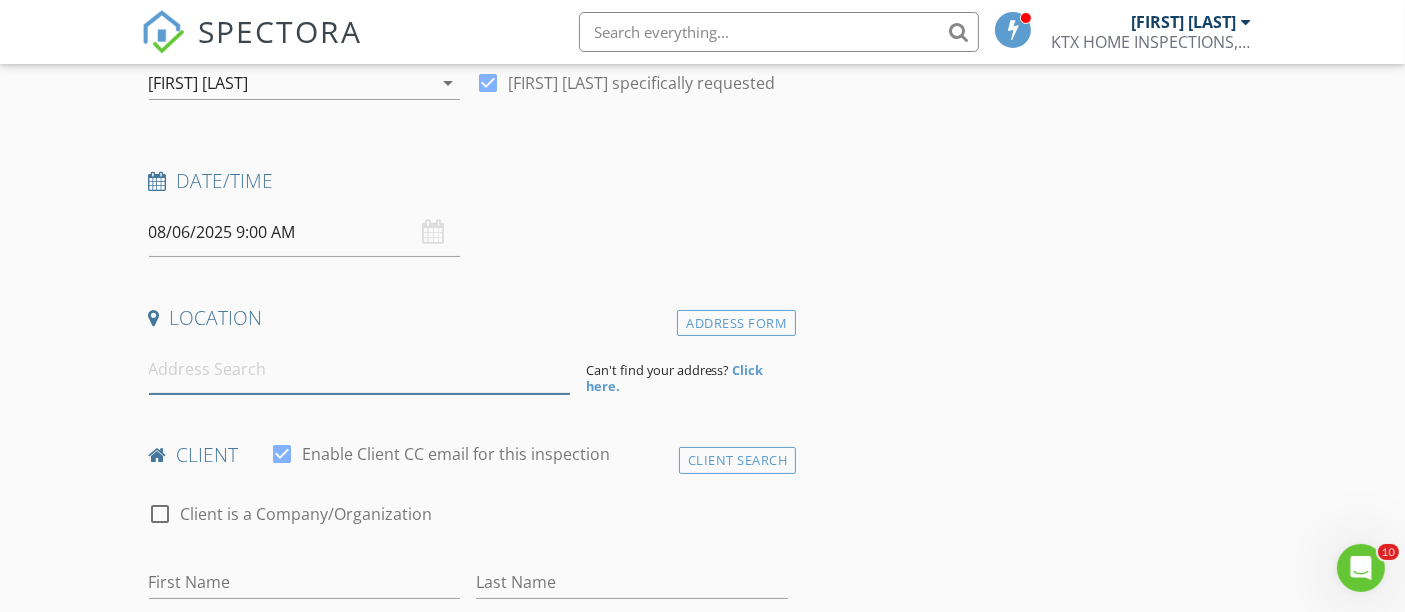 click at bounding box center [359, 369] 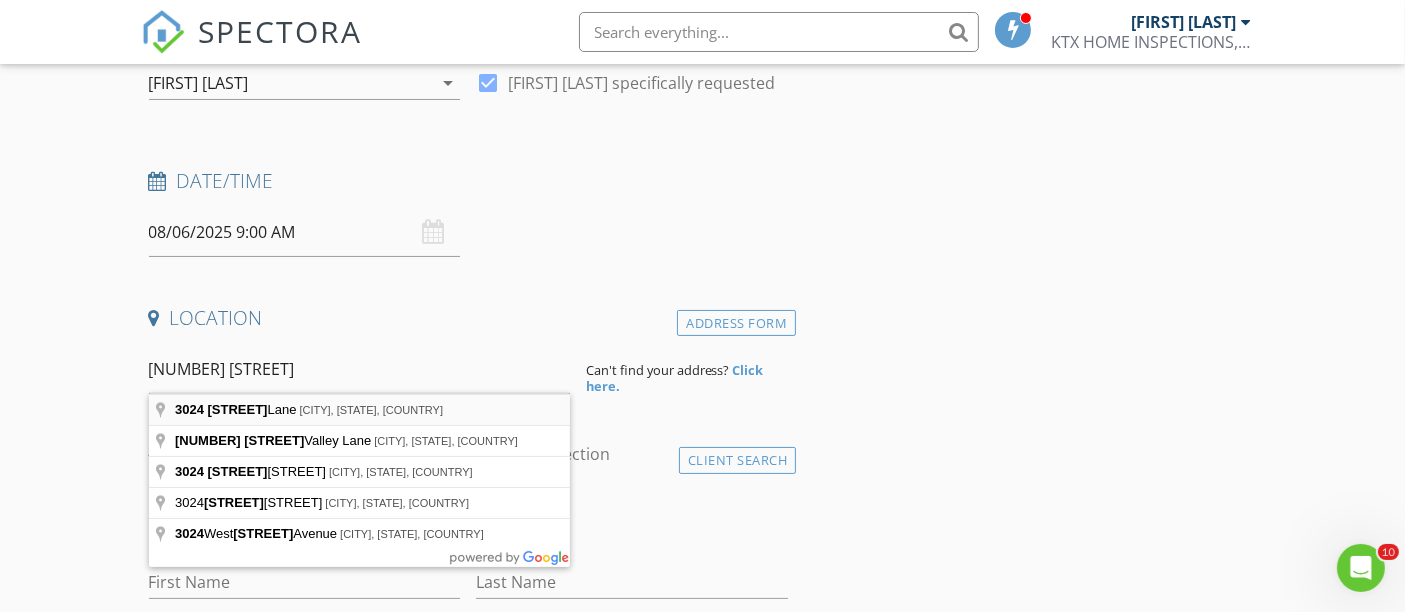 type on "[NUMBER] [STREET], [CITY], [STATE], [COUNTRY]" 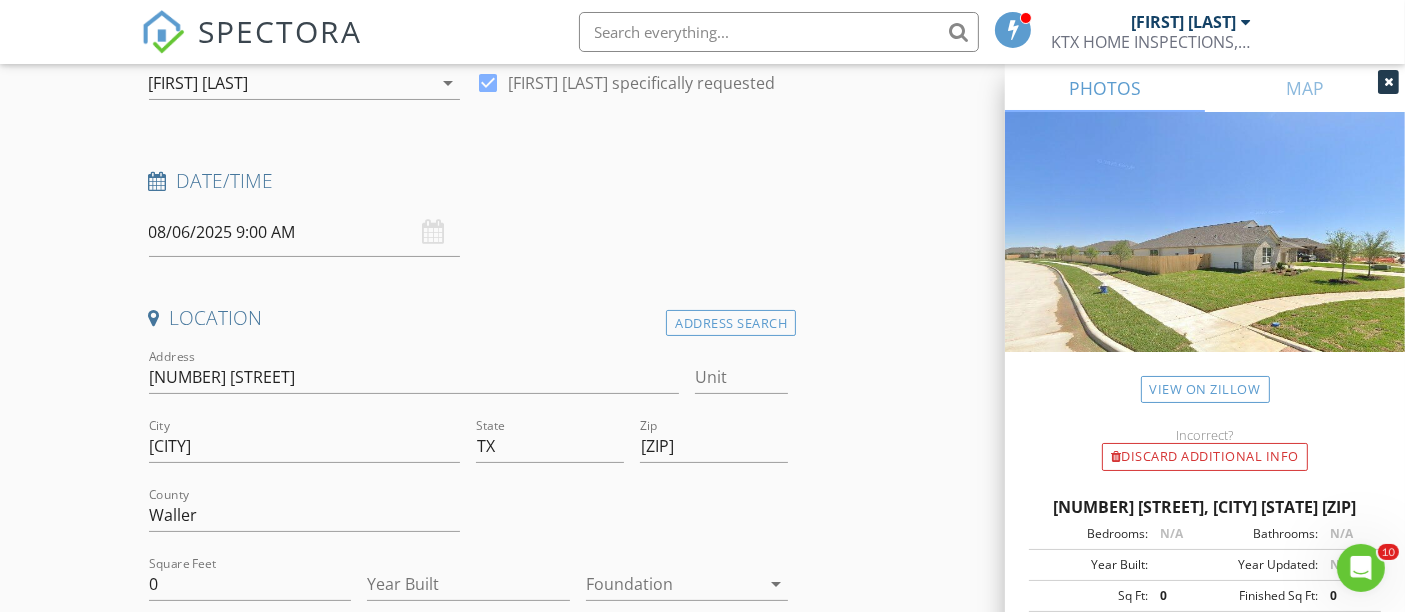 click at bounding box center [1388, 82] 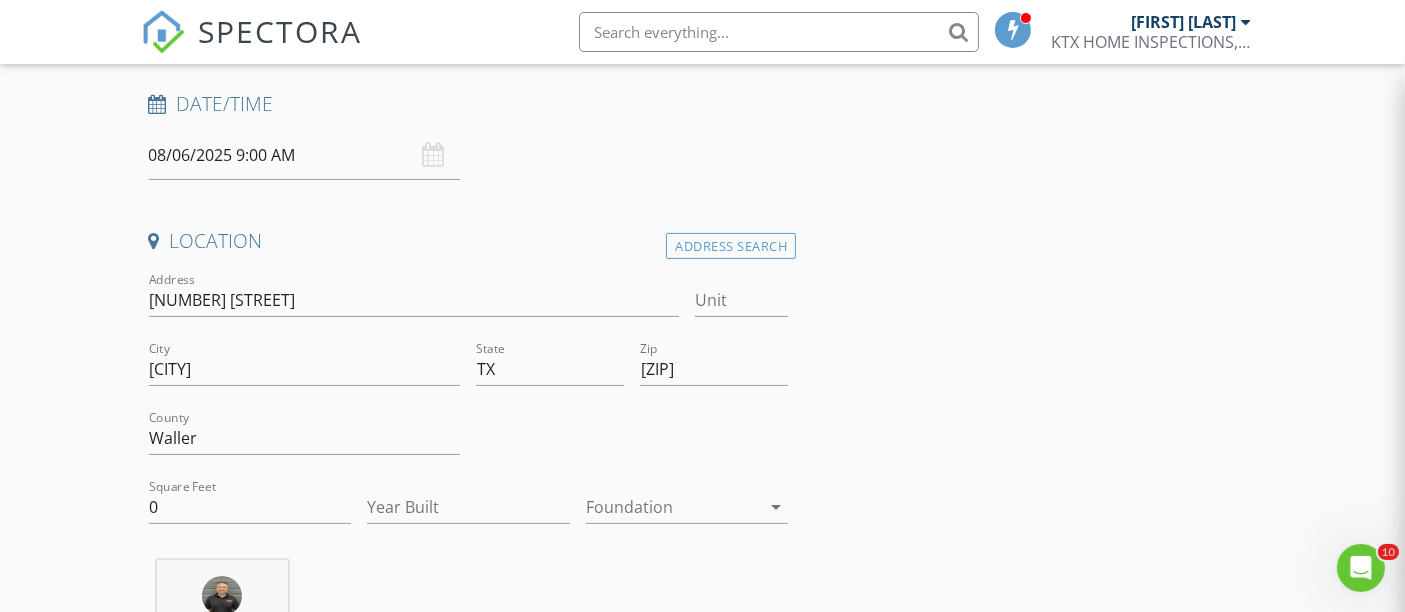 scroll, scrollTop: 333, scrollLeft: 0, axis: vertical 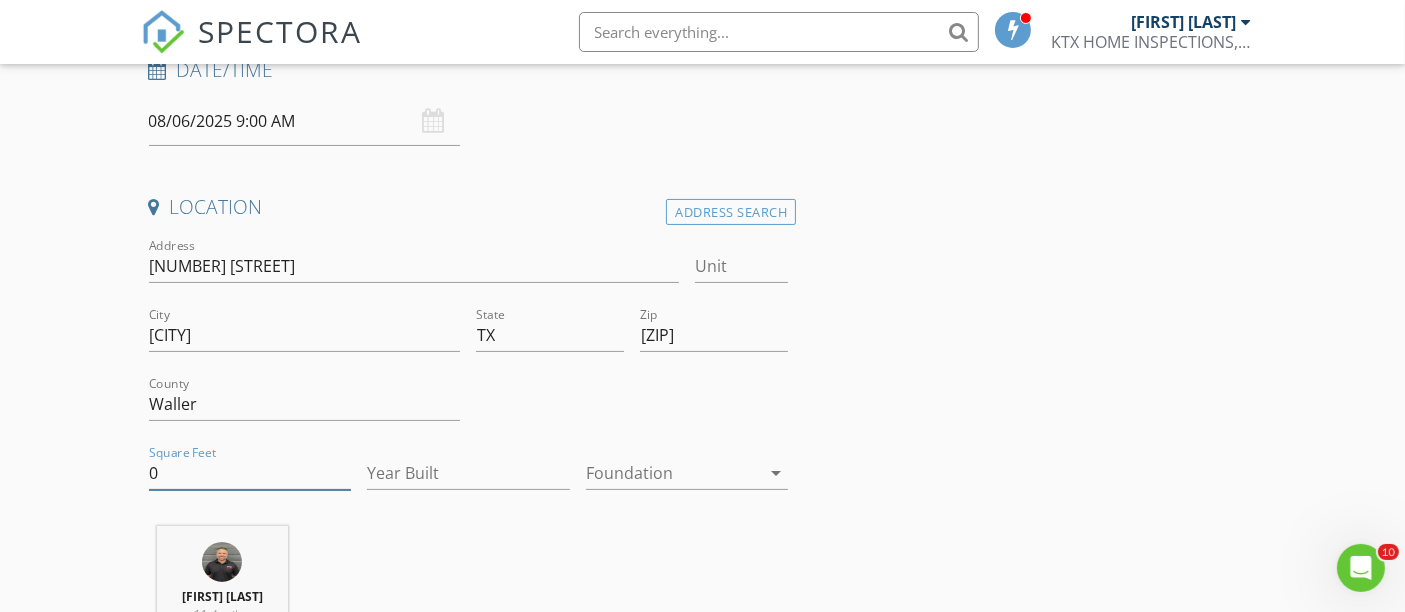 click on "0" at bounding box center [250, 473] 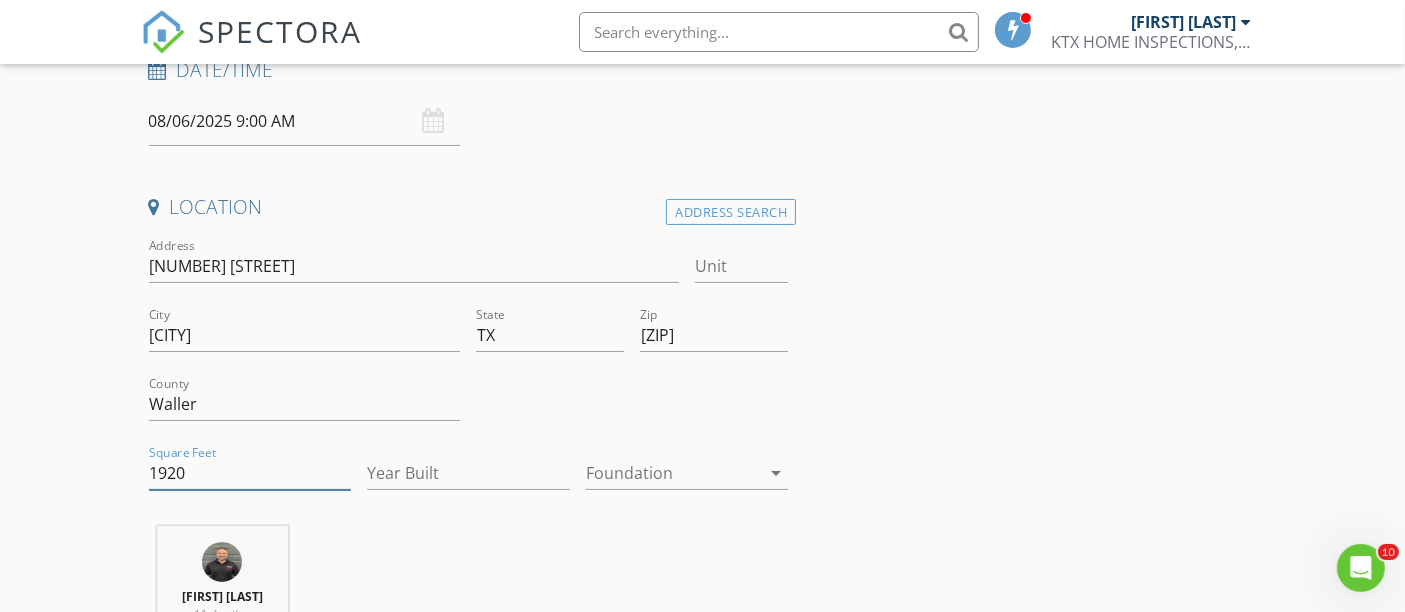 type on "1920" 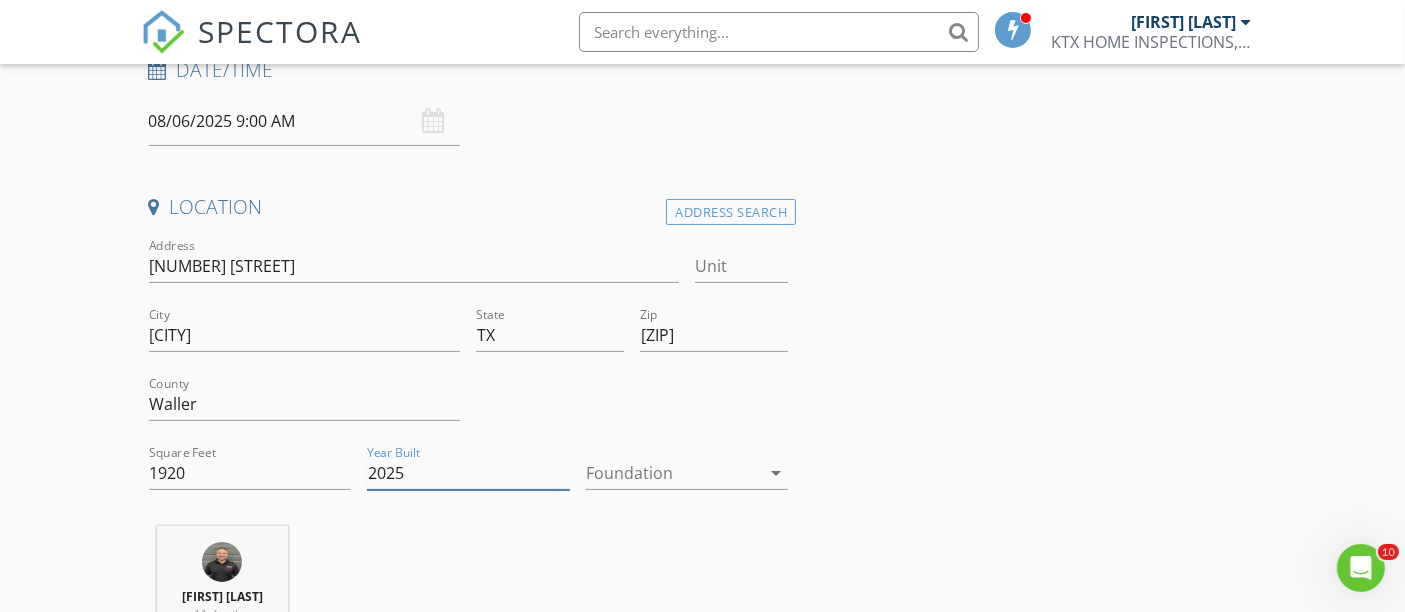 type on "2025" 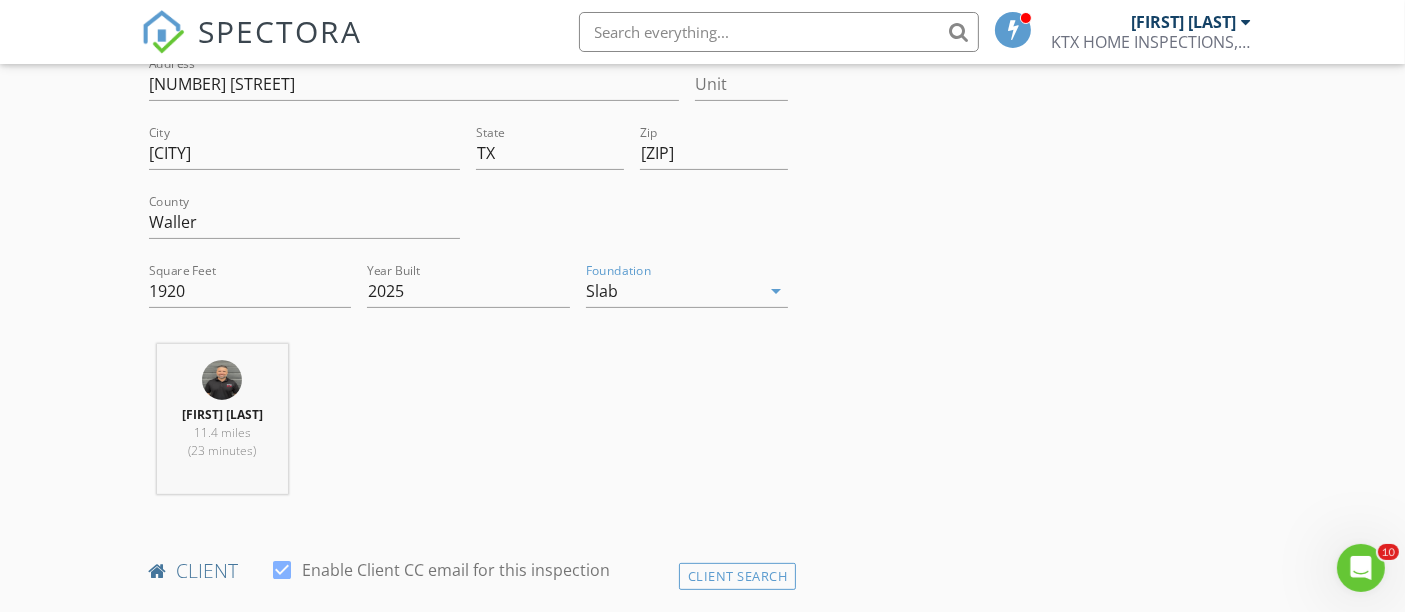 scroll, scrollTop: 888, scrollLeft: 0, axis: vertical 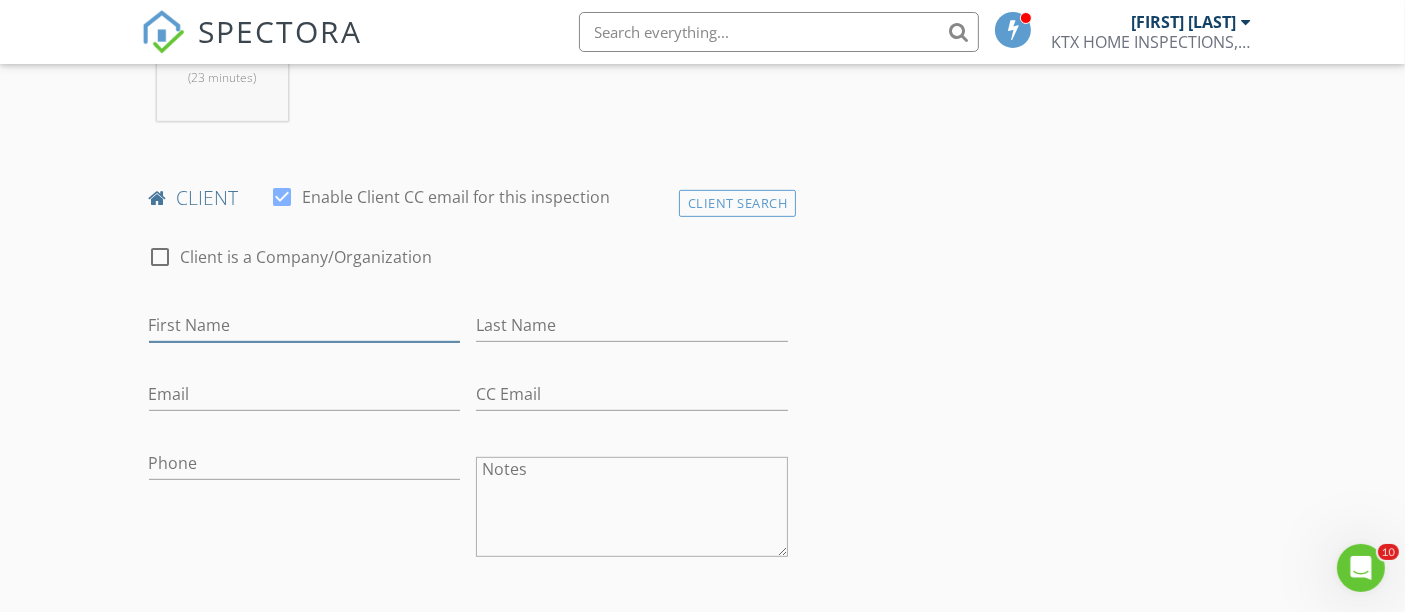 click on "First Name" at bounding box center [305, 325] 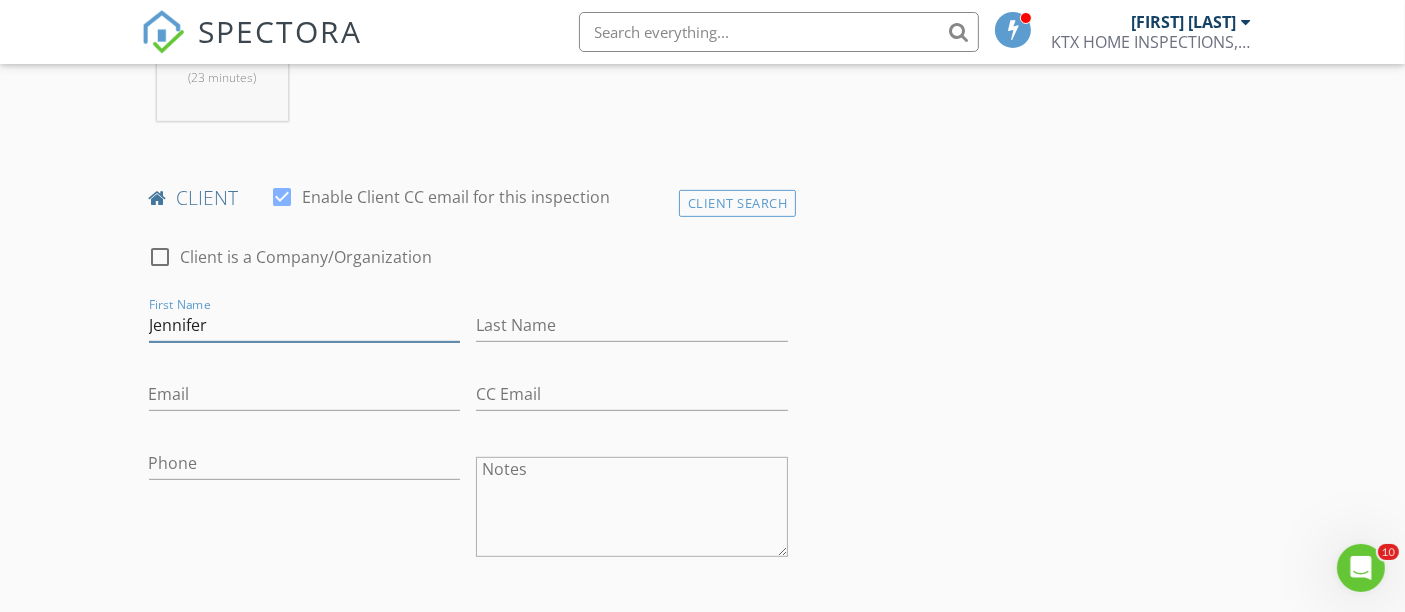 type on "Jennifer" 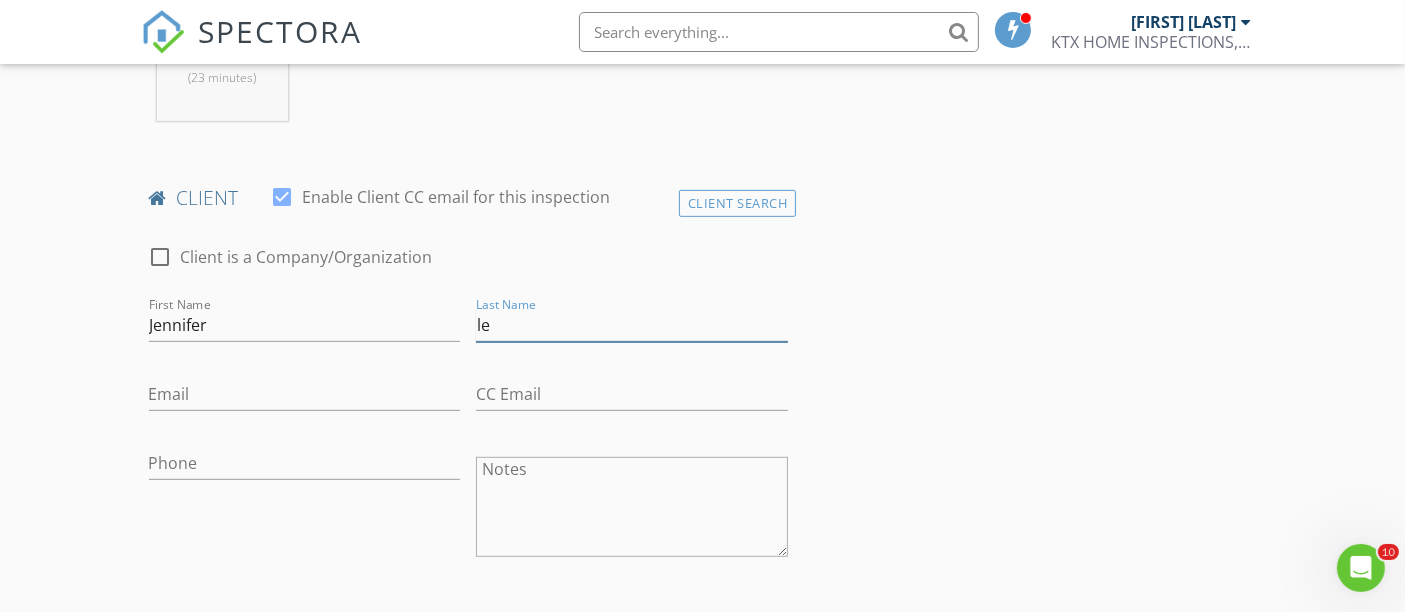type on "l" 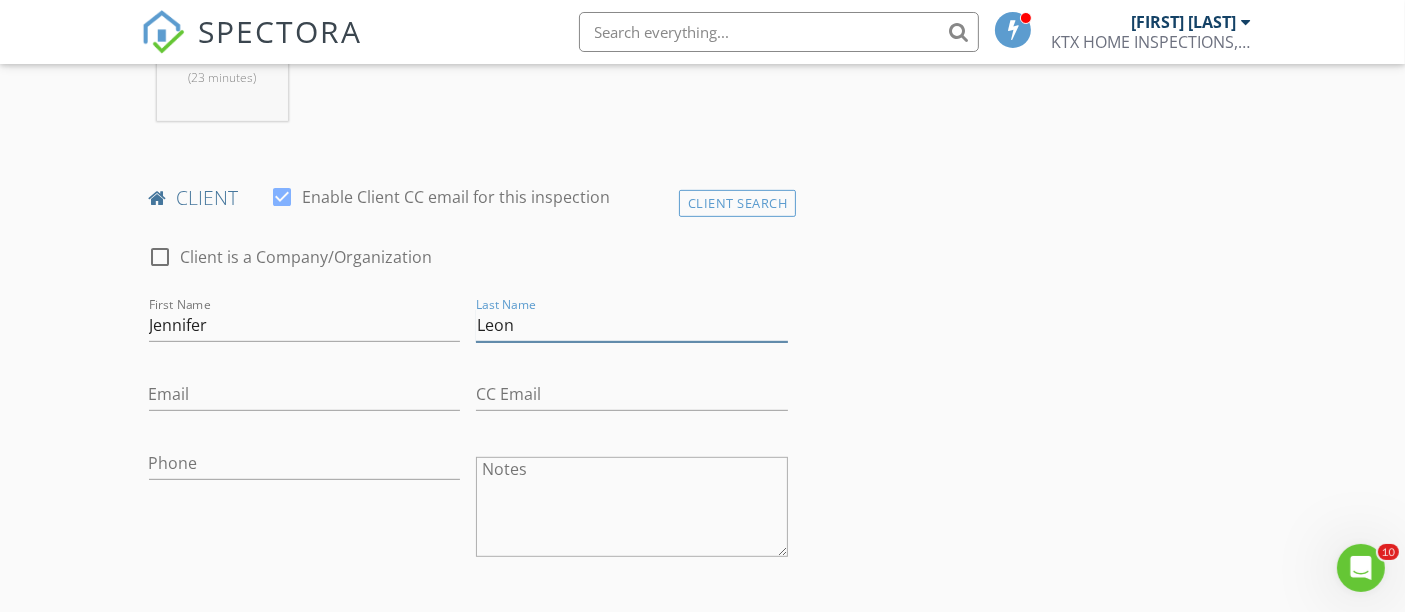 type on "Leon" 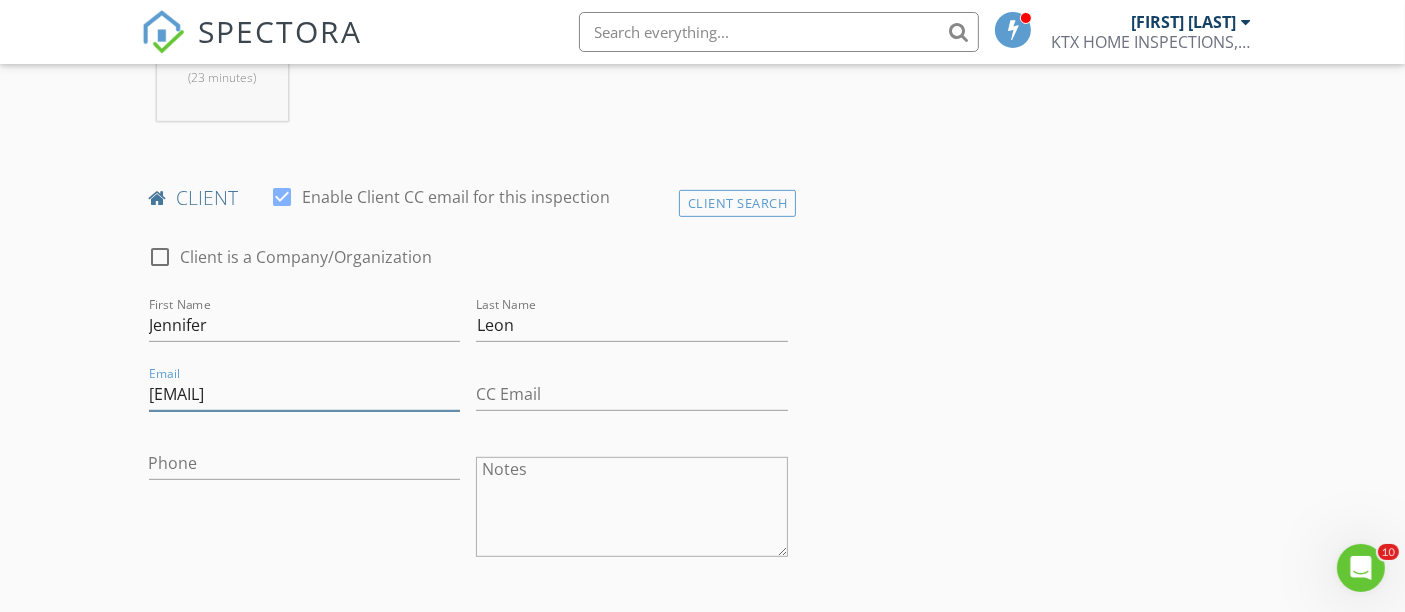 type on "[EMAIL]" 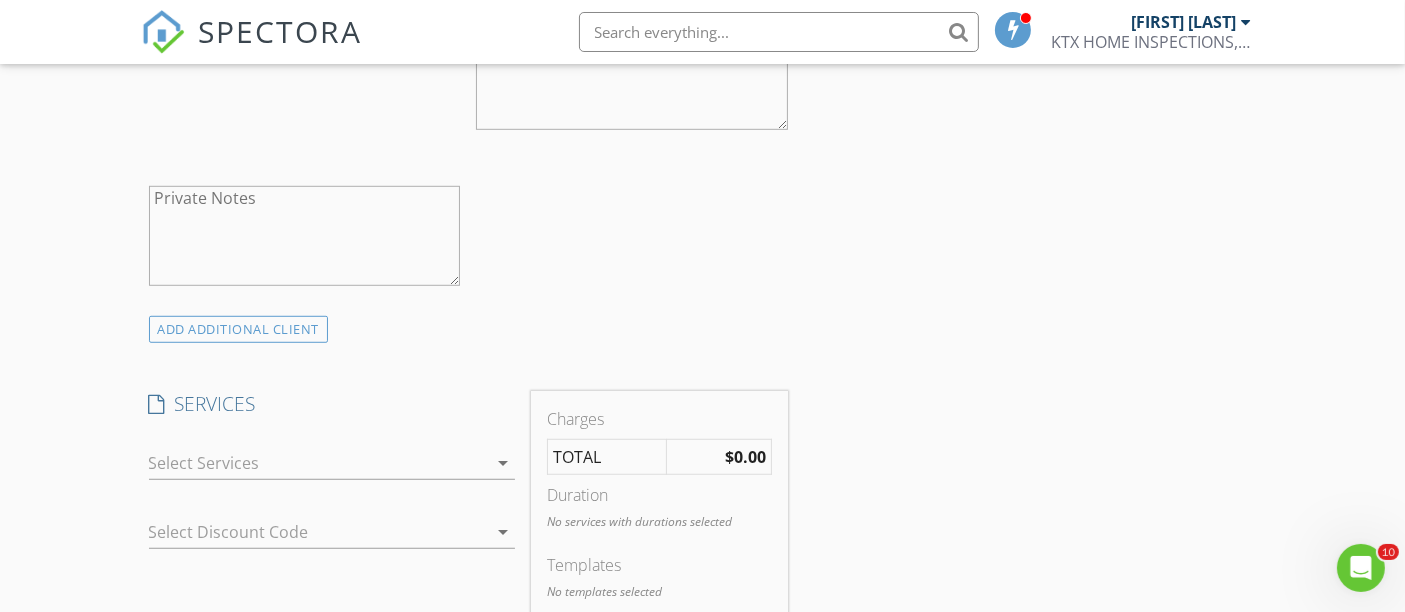 scroll, scrollTop: 1333, scrollLeft: 0, axis: vertical 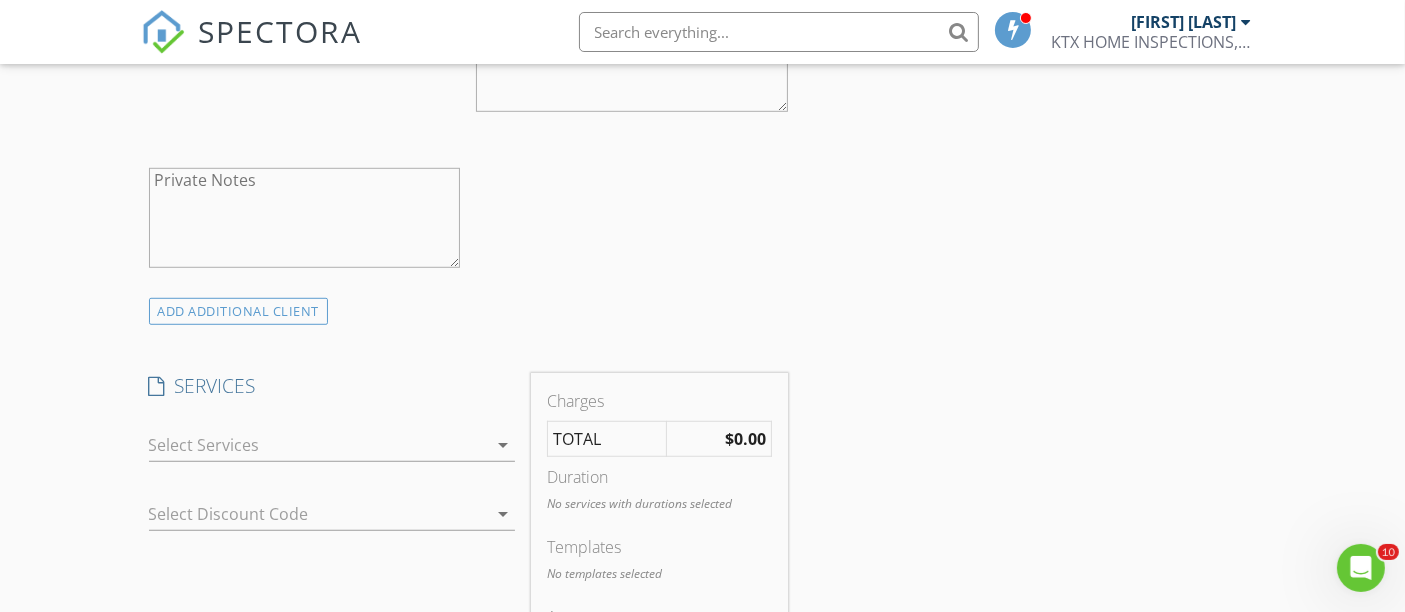 type on "[PHONE]" 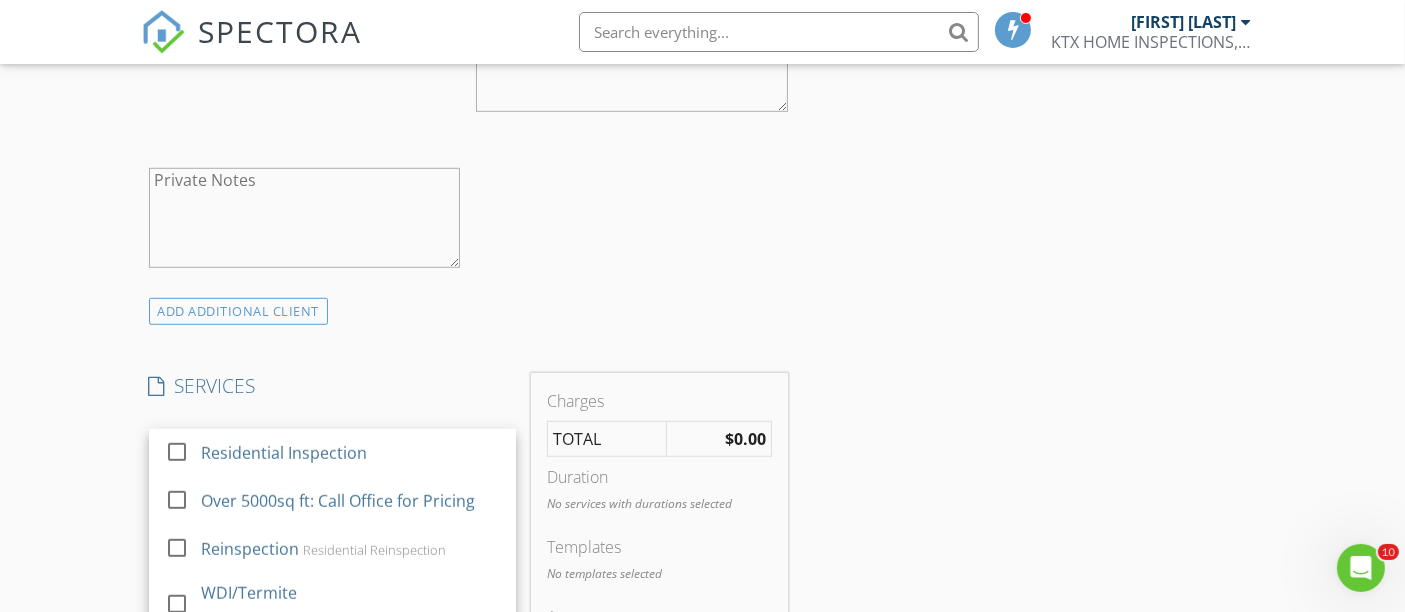 drag, startPoint x: 345, startPoint y: 445, endPoint x: 635, endPoint y: 444, distance: 290.0017 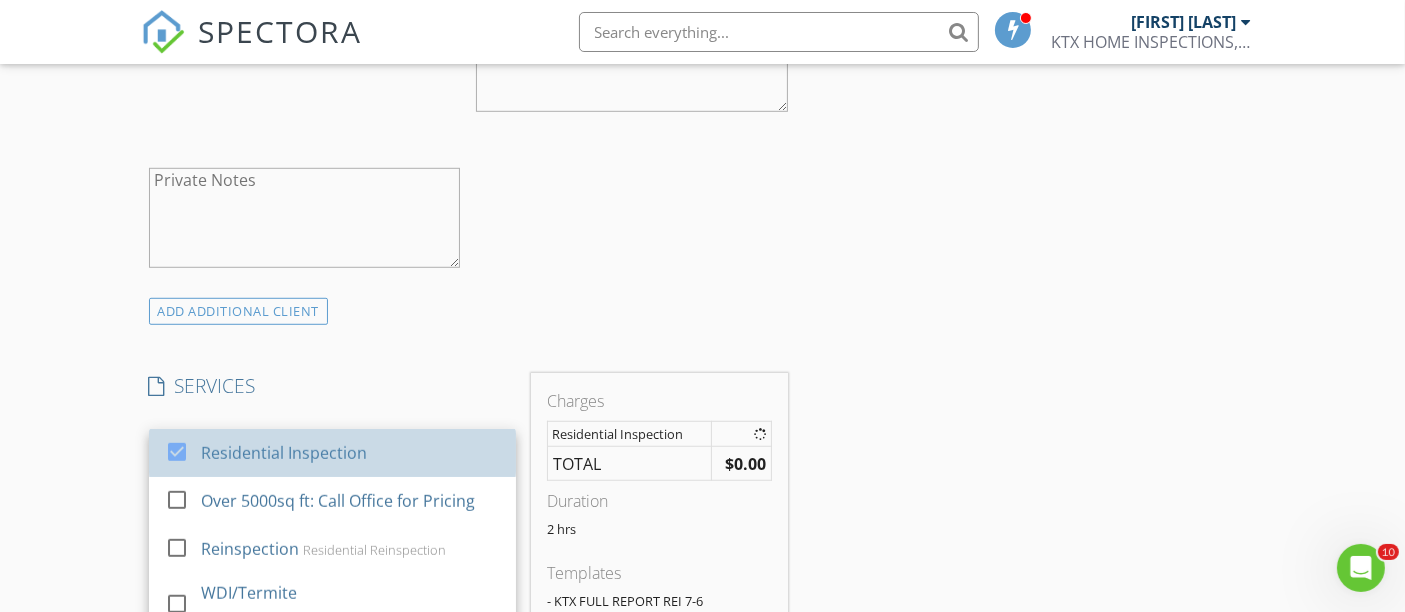 click on "INSPECTOR(S)
check_box   JOHN REESE   PRIMARY   JOHN REESE arrow_drop_down   check_box JOHN REESE specifically requested
Date/Time
08/06/2025 9:00 AM
Location
Address Search       Address 3024 Chestnut Ln   Unit   City Brookshire   State TX   Zip 77423   County Waller     Square Feet 1920   Year Built 2025   Foundation Slab arrow_drop_down     JOHN REESE     11.4 miles     (23 minutes)
client
check_box Enable Client CC email for this inspection   Client Search     check_box_outline_blank Client is a Company/Organization     First Name Jennifer   Last Name Leon   Email Leonjennifer13@gmail.com   CC Email   Phone 786-405-3690           Notes   Private Notes
ADD ADDITIONAL client
SERVICES
check_box   Residential Inspection   check_box_outline_blank     check_box_outline_blank" at bounding box center [703, 537] 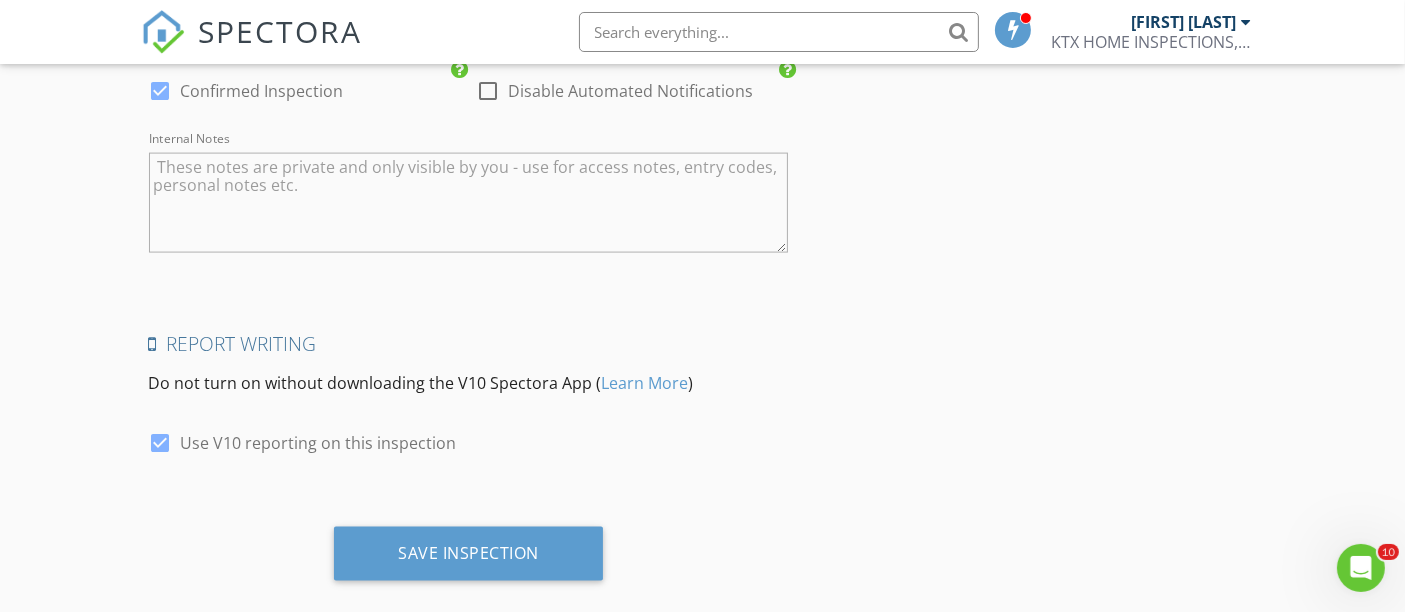 scroll, scrollTop: 2969, scrollLeft: 0, axis: vertical 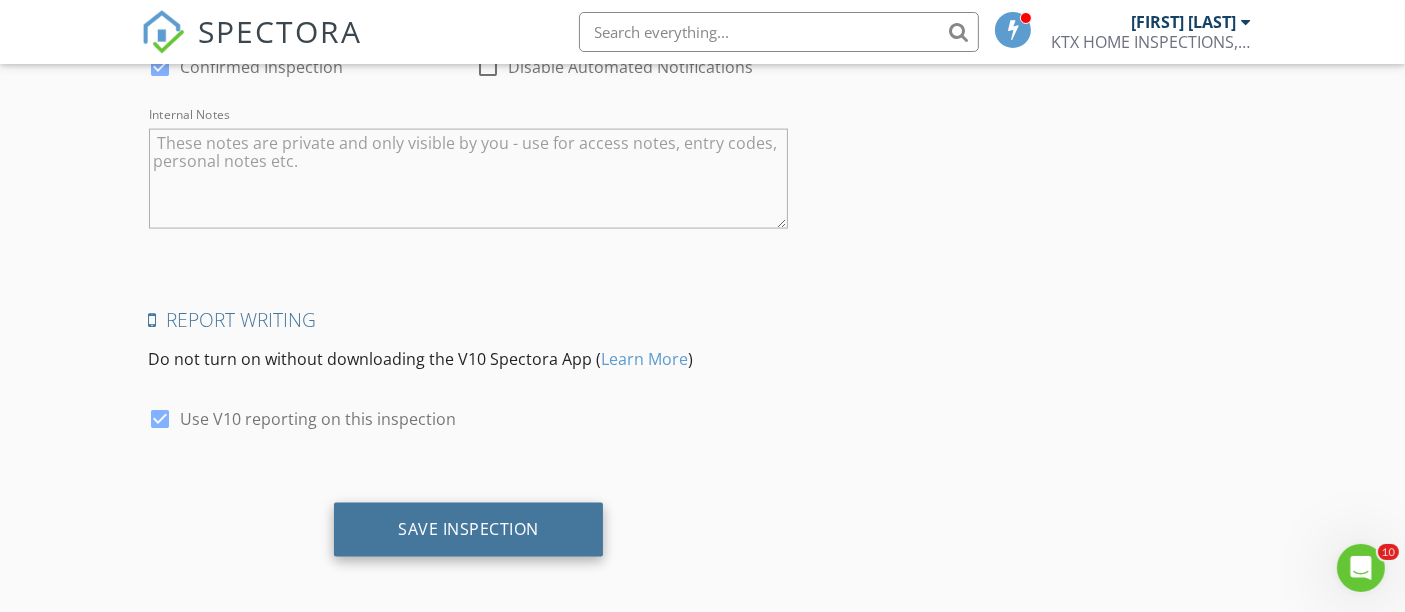 click on "Save Inspection" at bounding box center (468, 530) 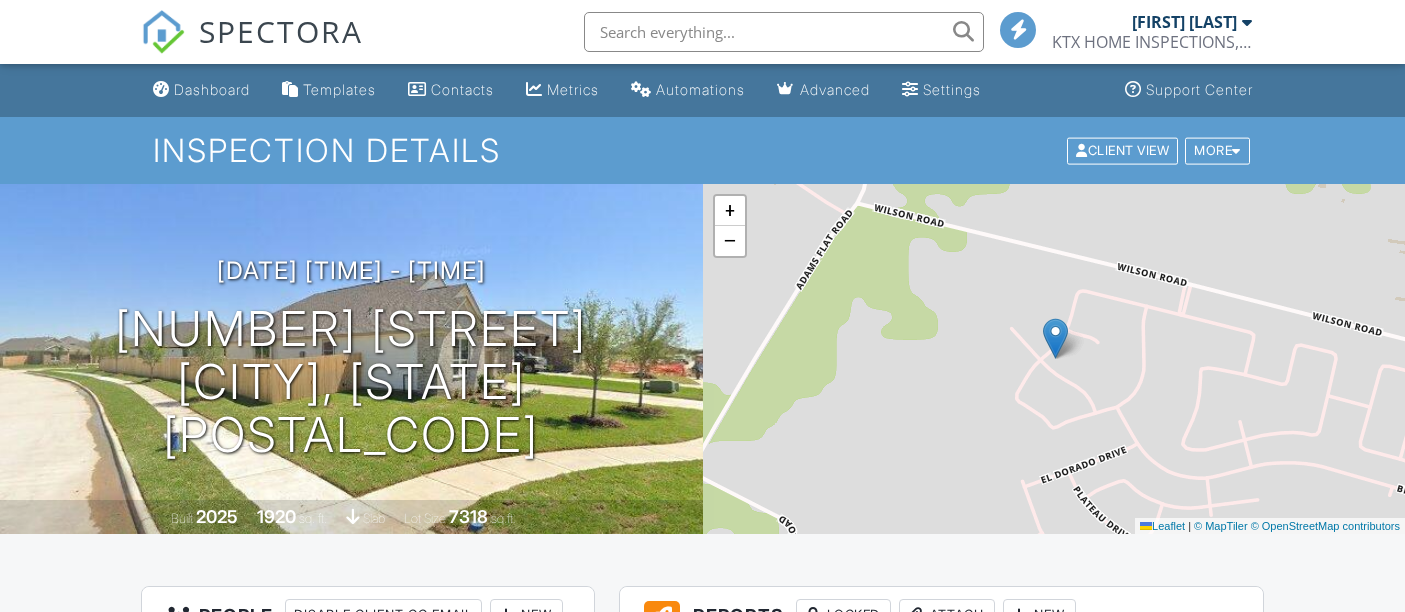 scroll, scrollTop: 0, scrollLeft: 0, axis: both 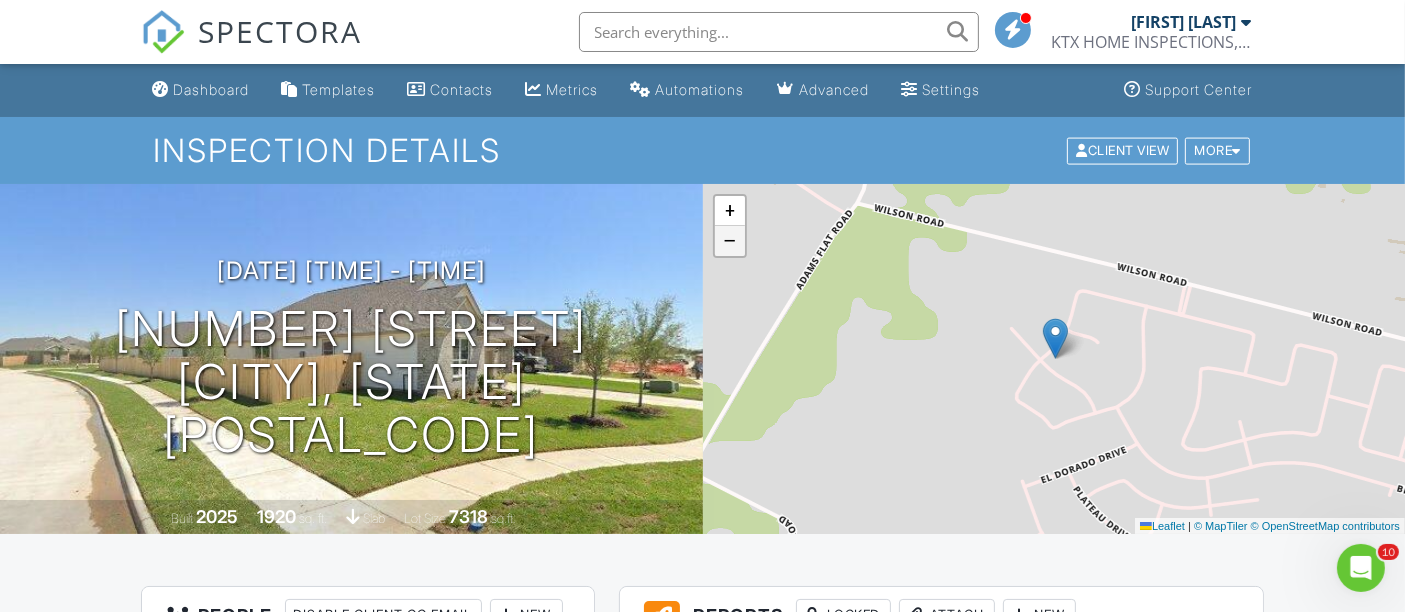 click on "−" at bounding box center (730, 241) 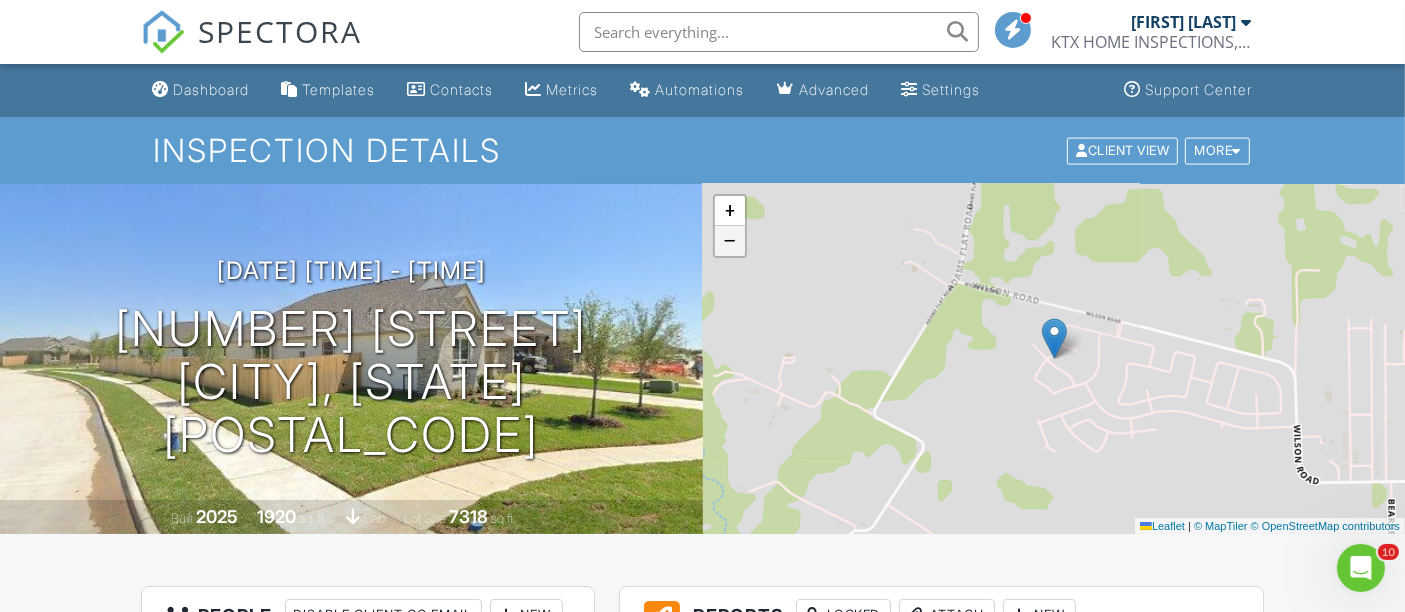 click on "−" at bounding box center (730, 241) 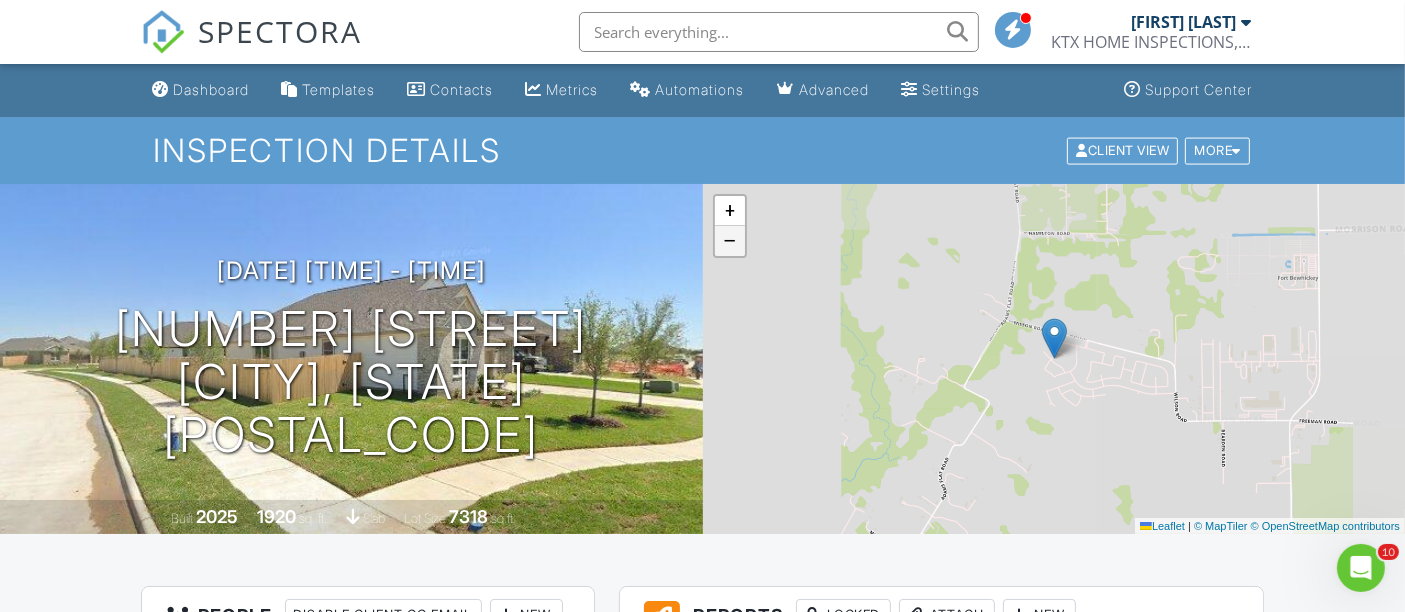 click on "−" at bounding box center [730, 241] 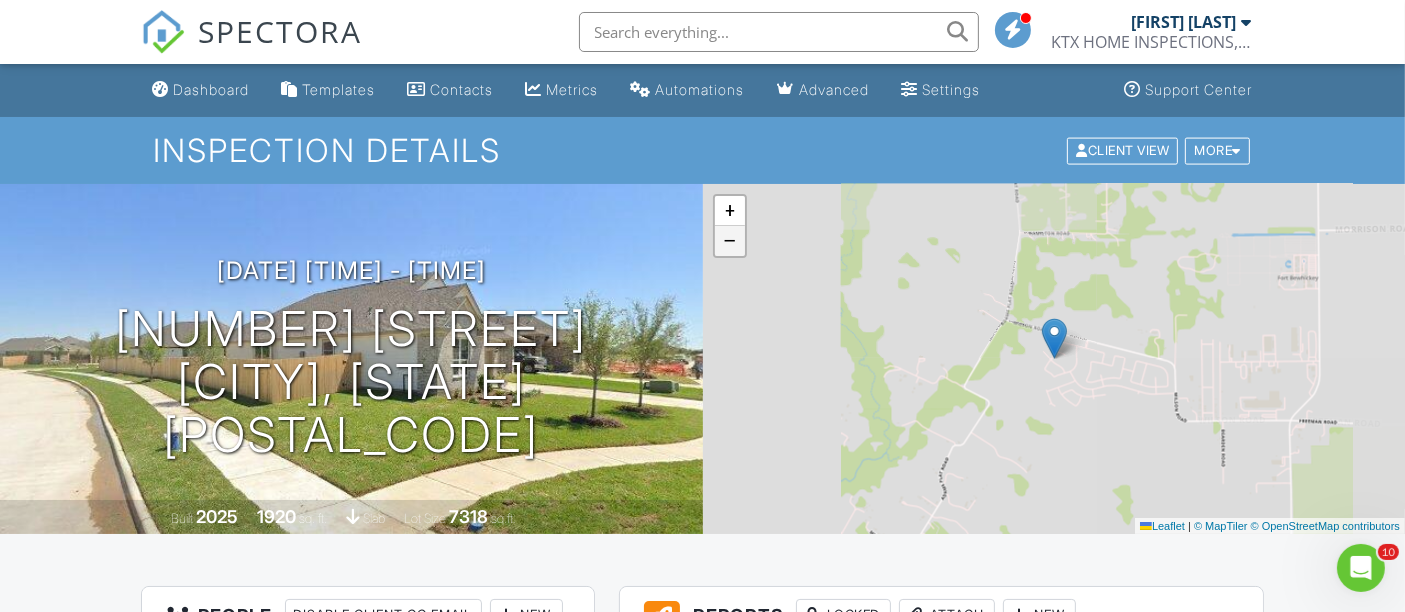 click on "−" at bounding box center [730, 241] 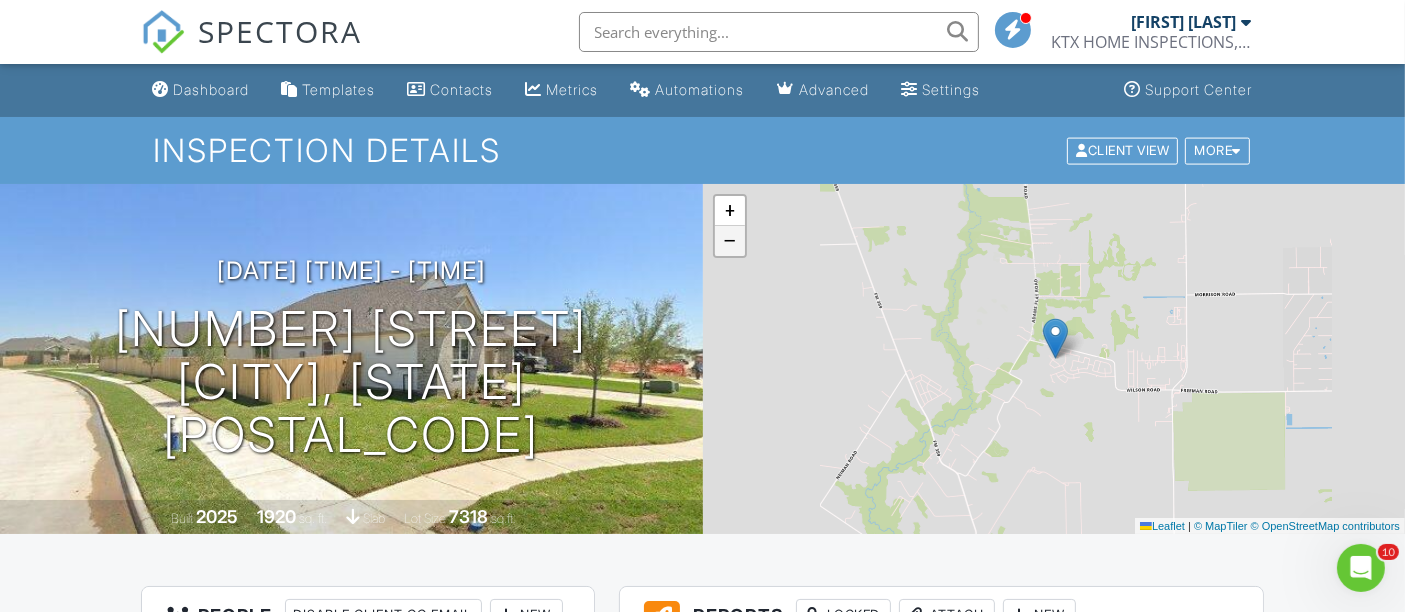 click on "−" at bounding box center [730, 241] 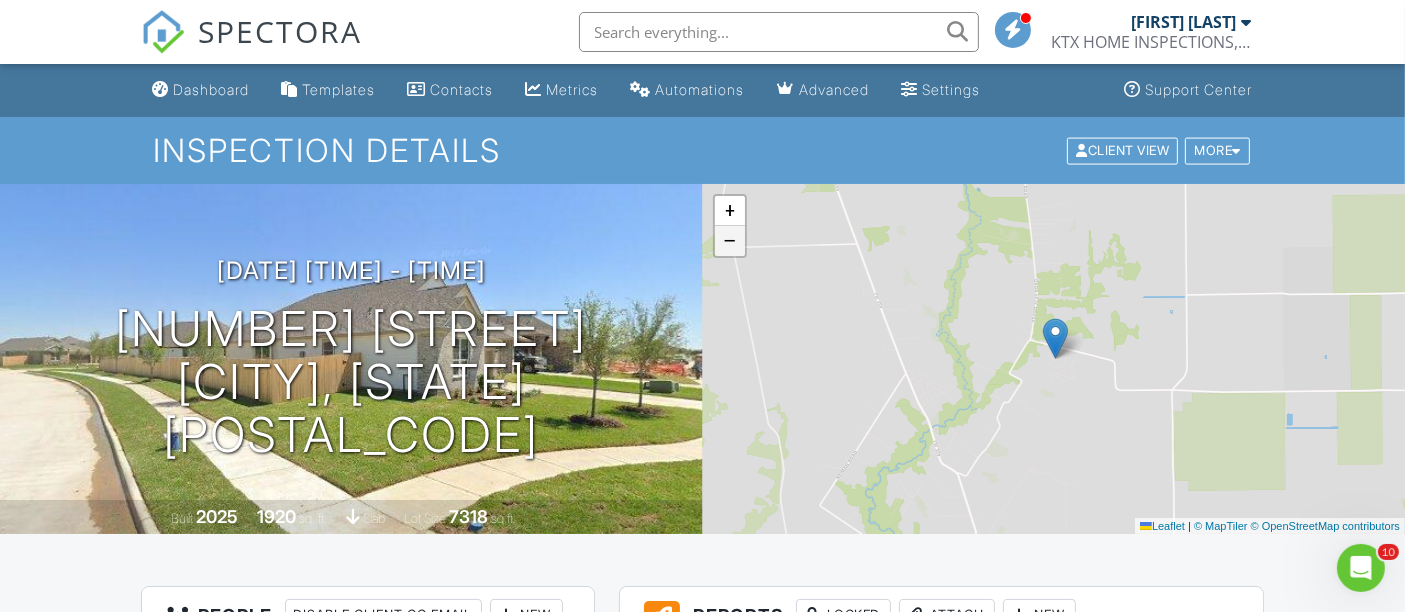click on "−" at bounding box center (730, 241) 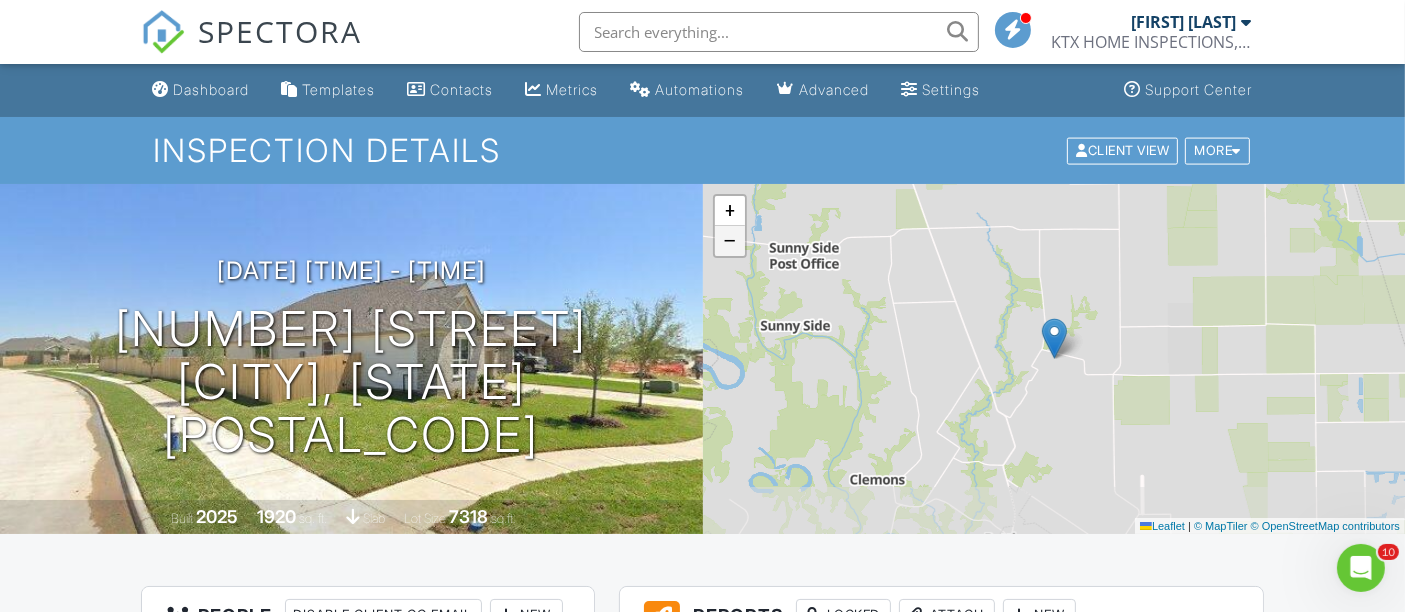 click on "−" at bounding box center (730, 241) 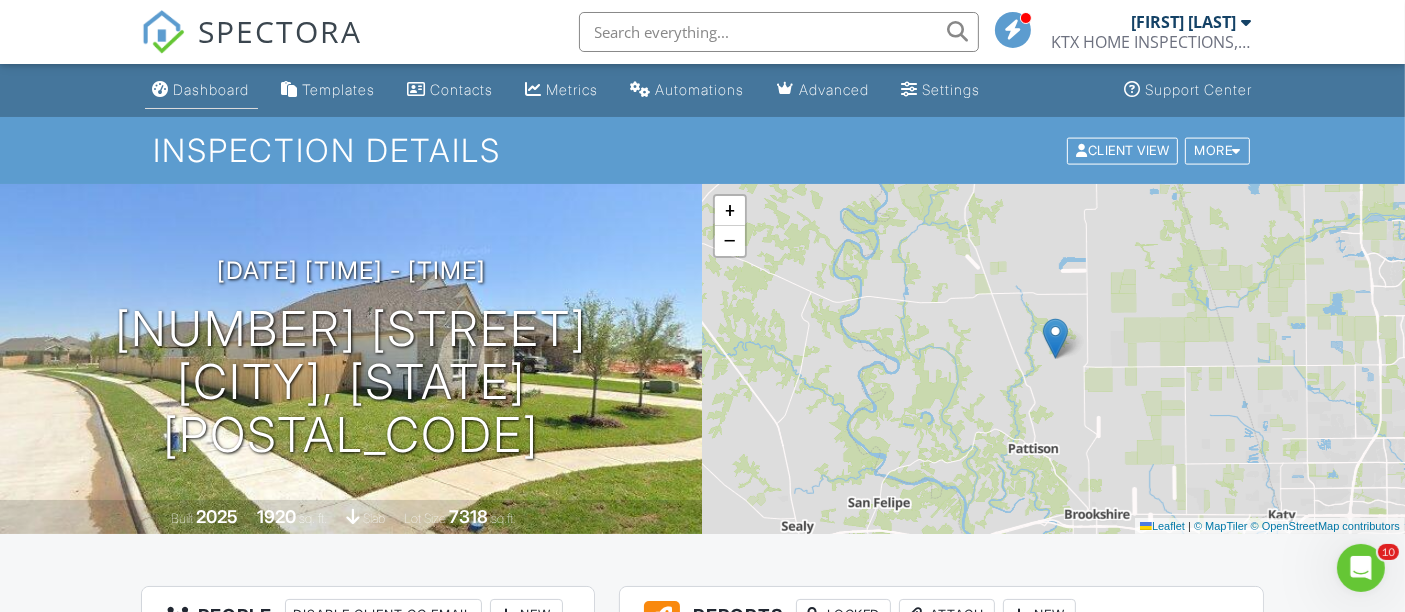 click on "Dashboard" at bounding box center [212, 89] 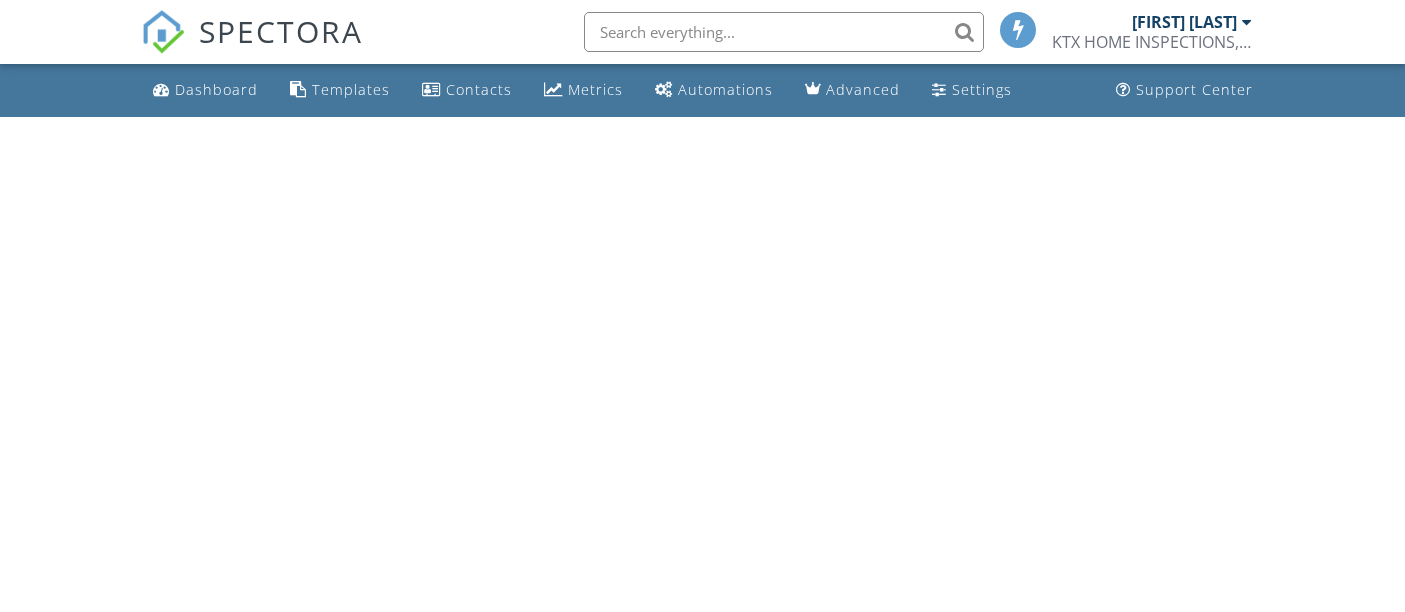 scroll, scrollTop: 0, scrollLeft: 0, axis: both 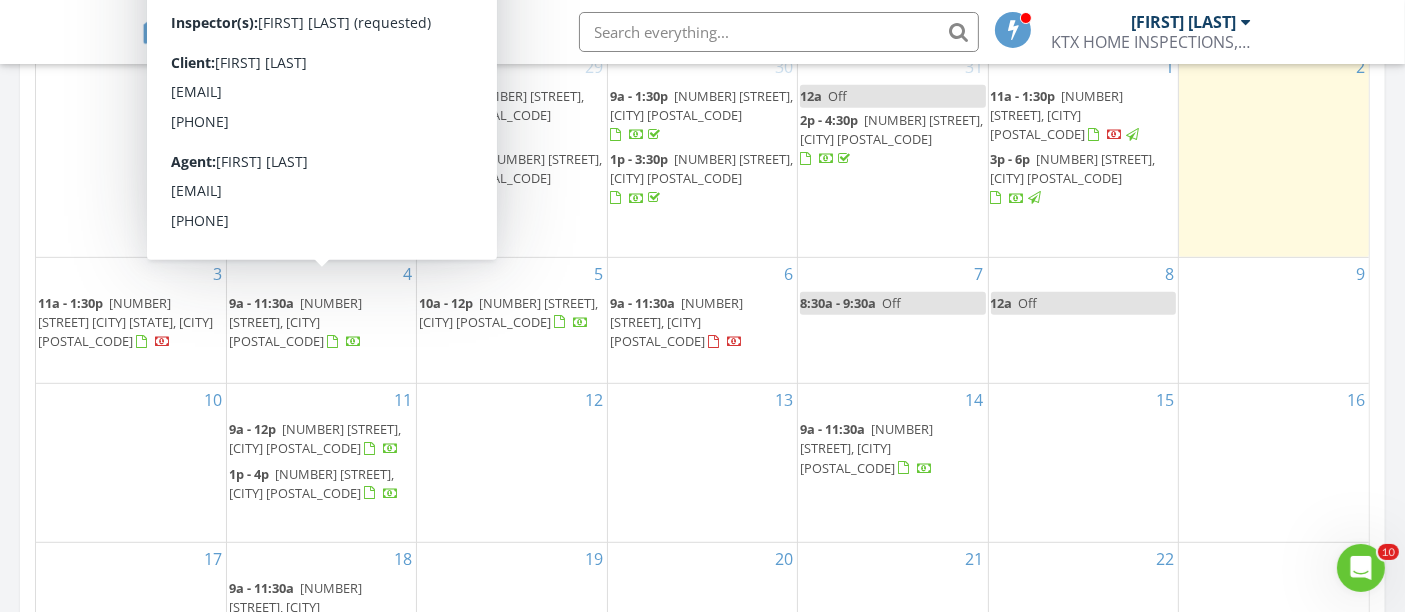 click on "7
8:30a - 9:30a
Off" at bounding box center [892, 320] 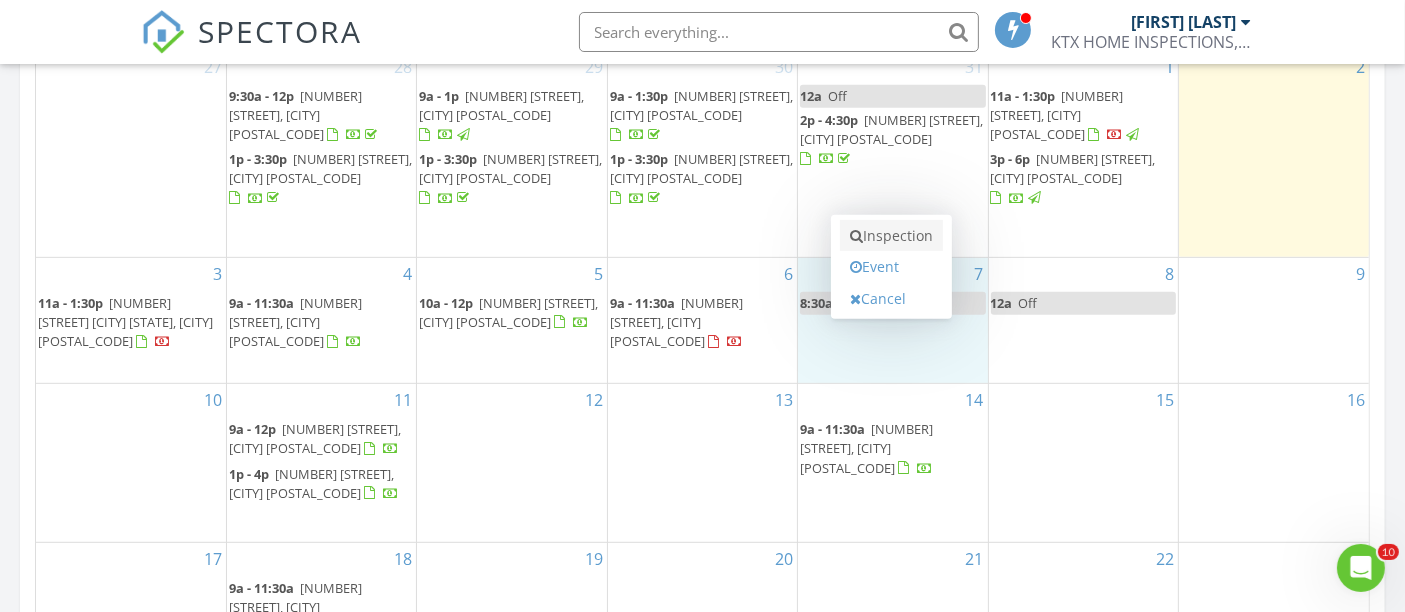 click on "Inspection" at bounding box center [891, 236] 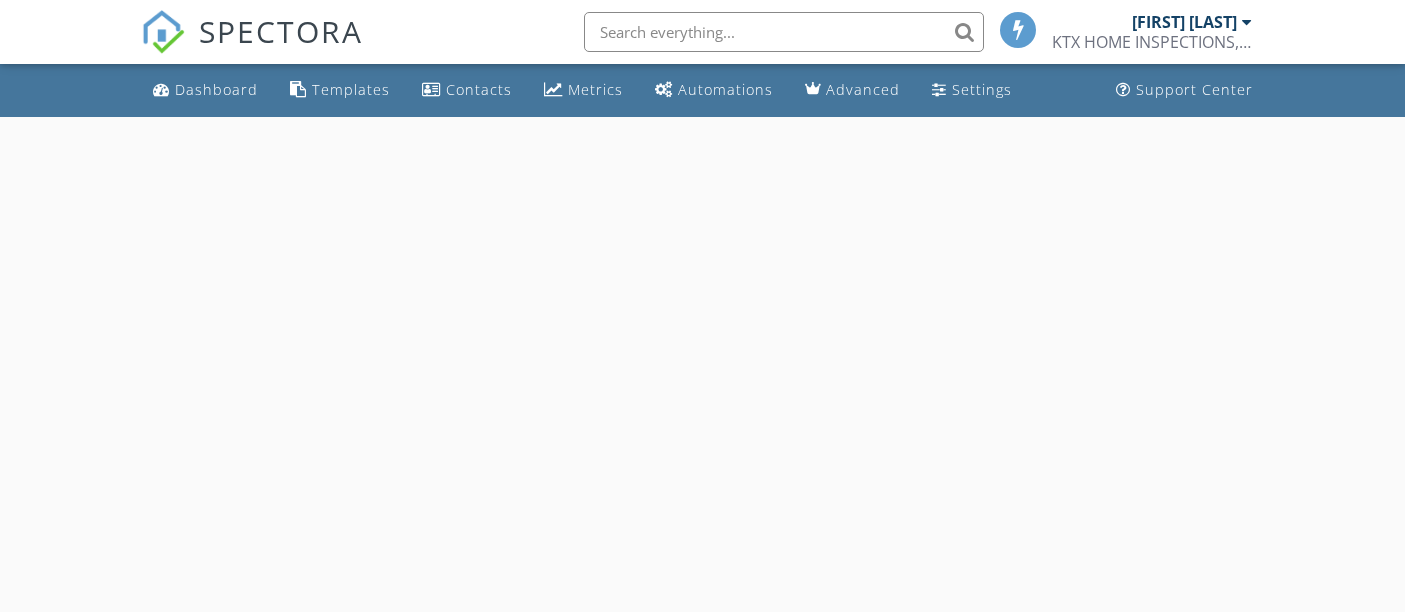 scroll, scrollTop: 0, scrollLeft: 0, axis: both 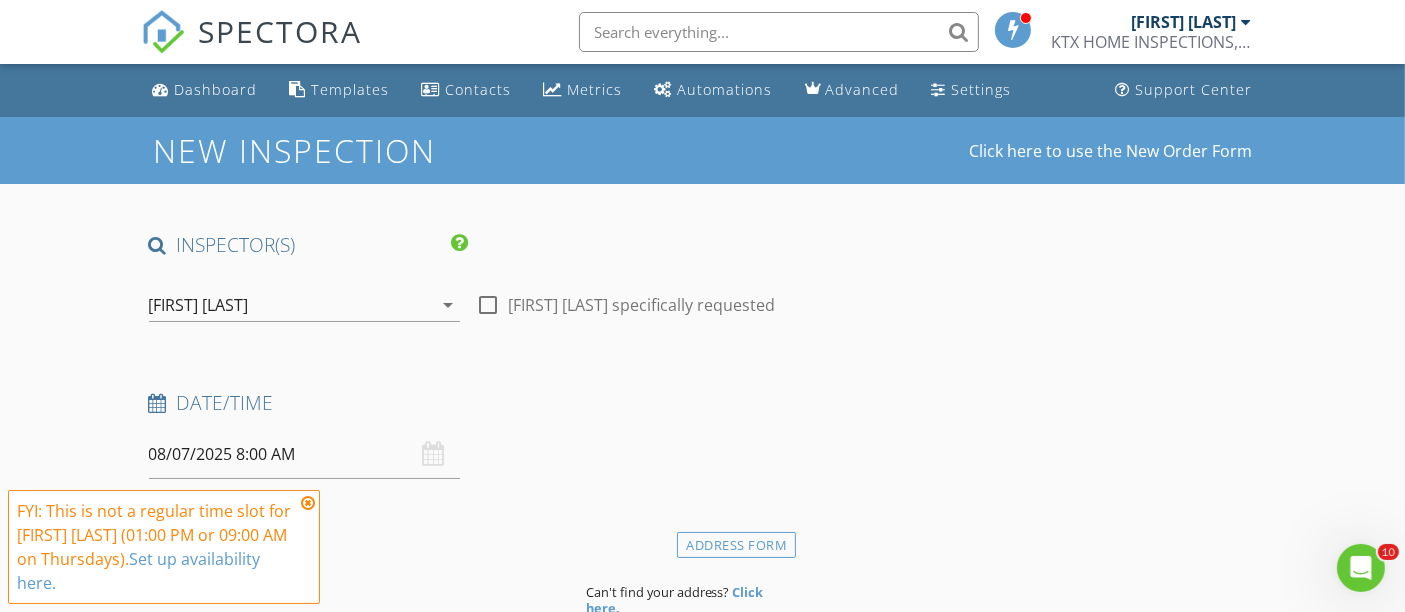 click at bounding box center [488, 305] 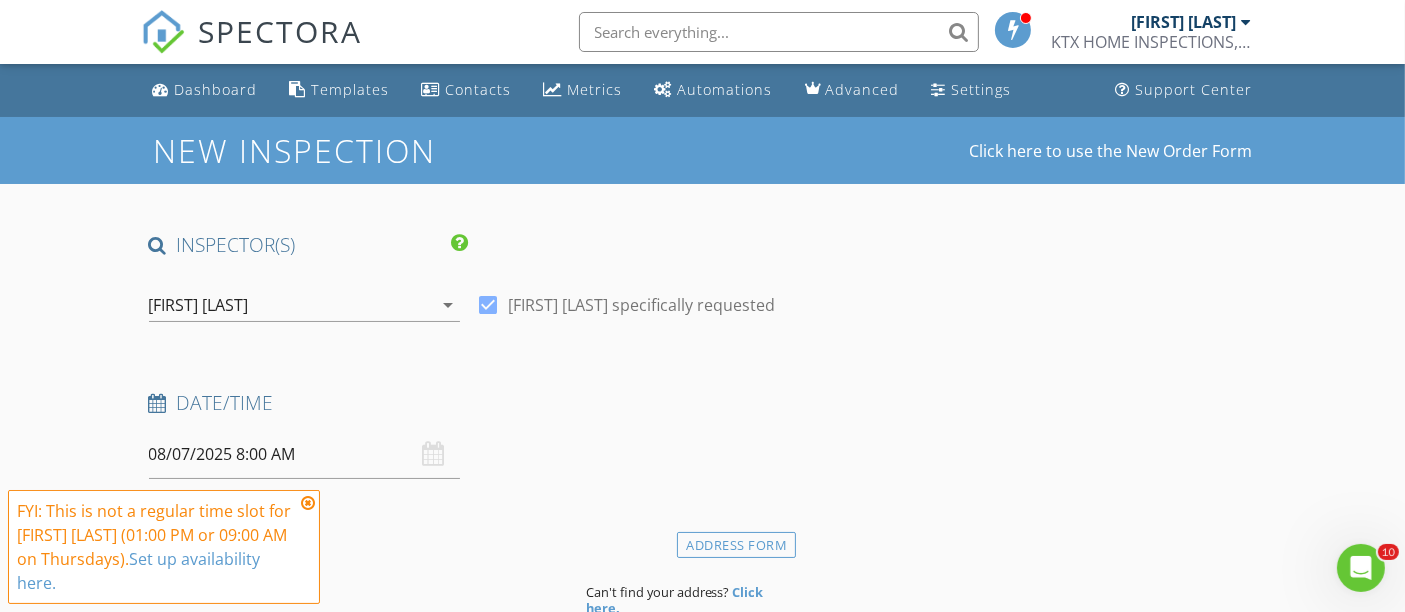 click at bounding box center [308, 503] 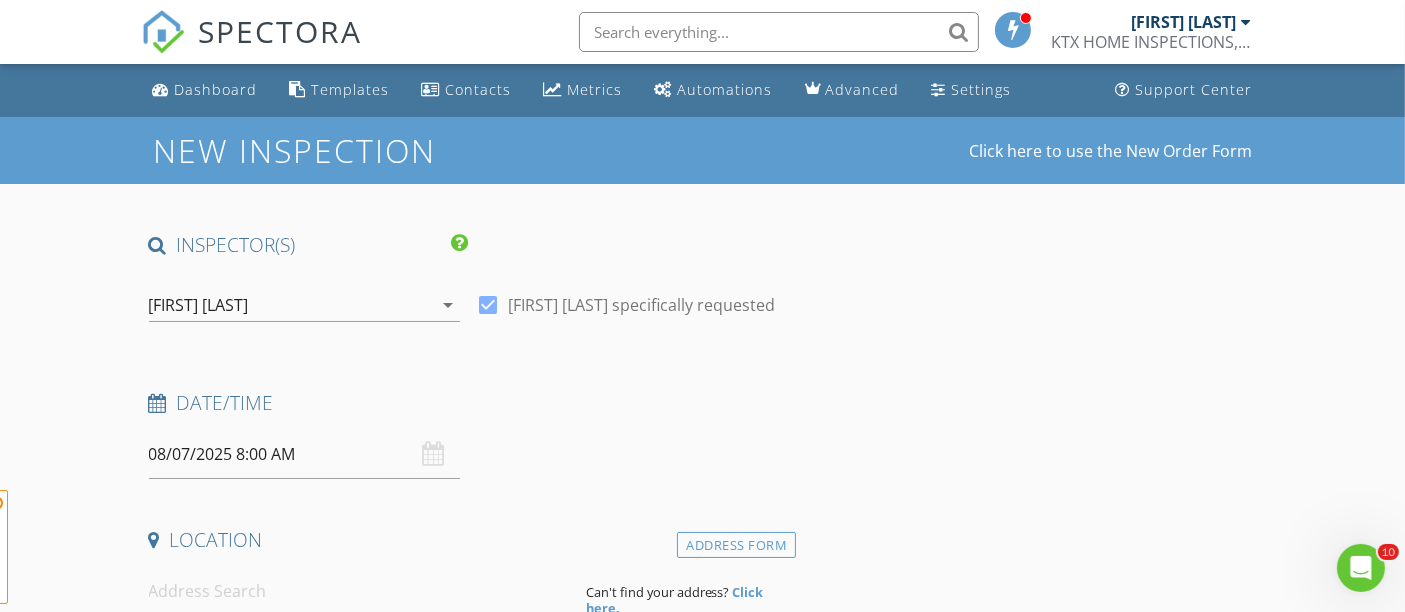 click on "08/07/2025 8:00 AM" at bounding box center [305, 454] 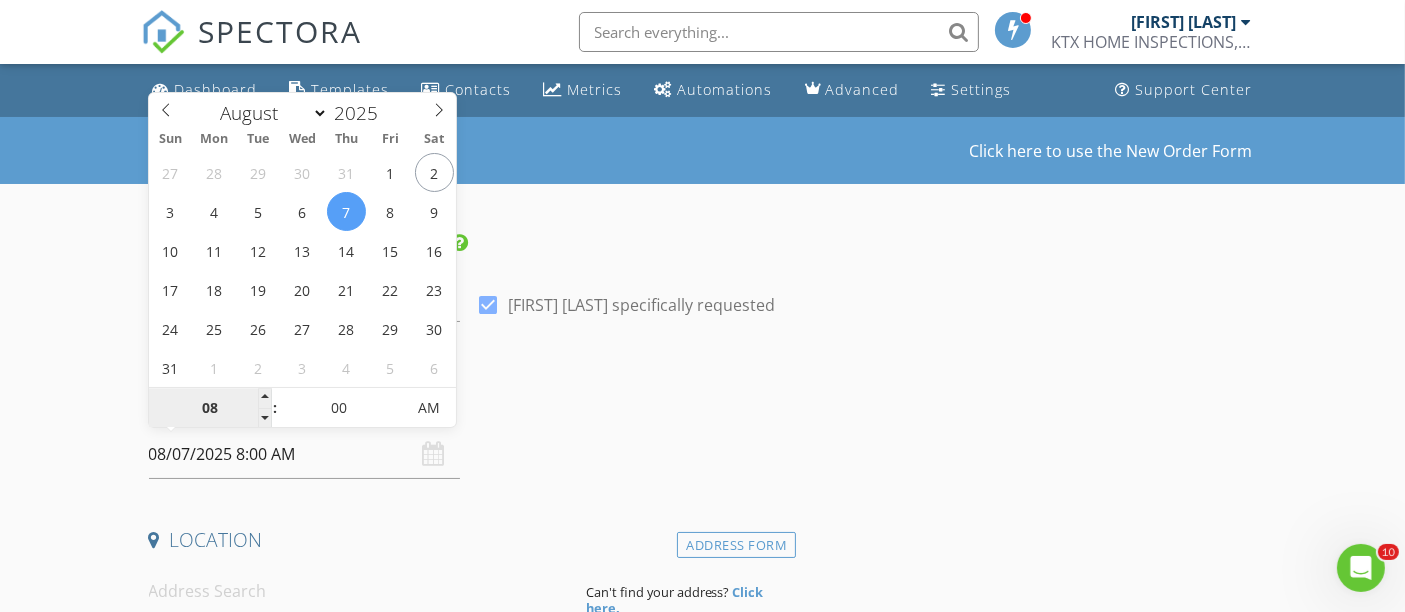 click on "08" at bounding box center [210, 409] 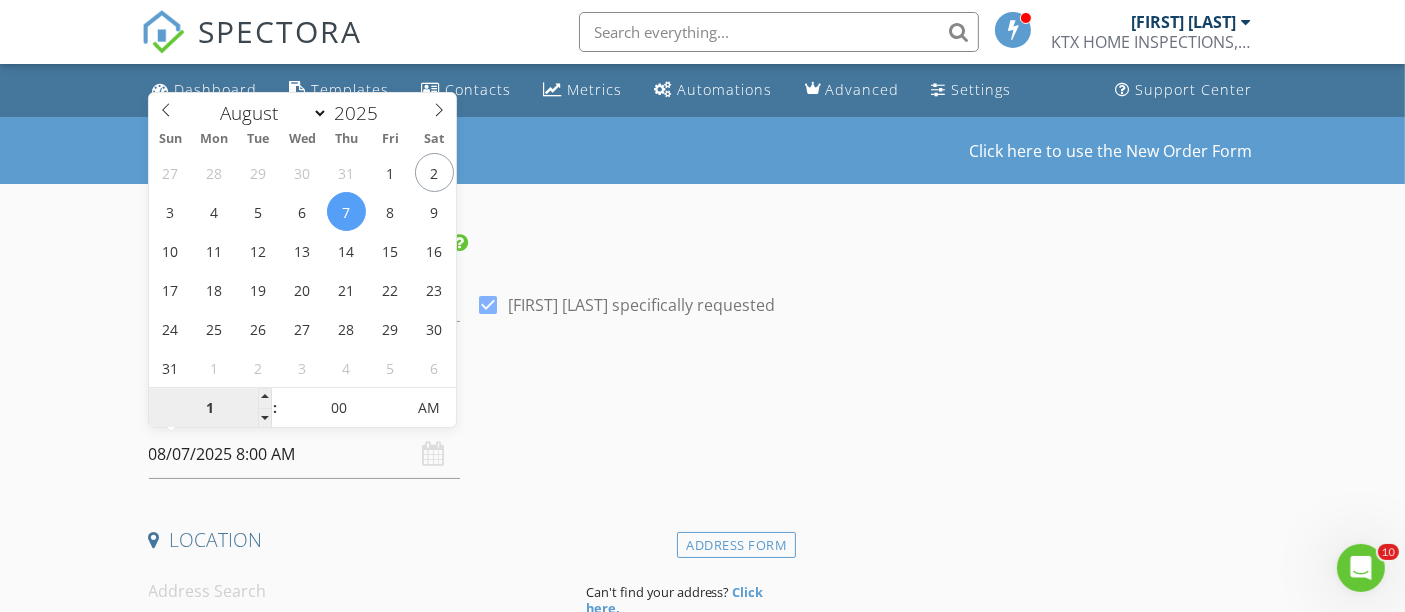 type on "10" 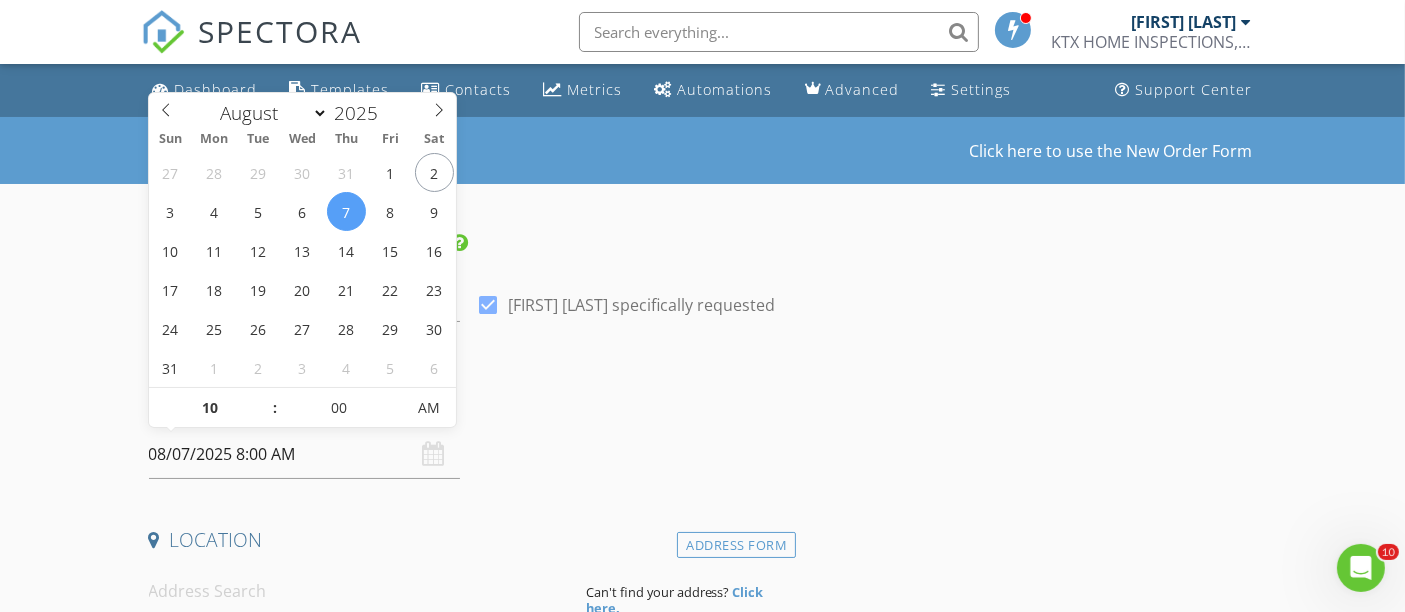 type on "08/07/2025 10:00 AM" 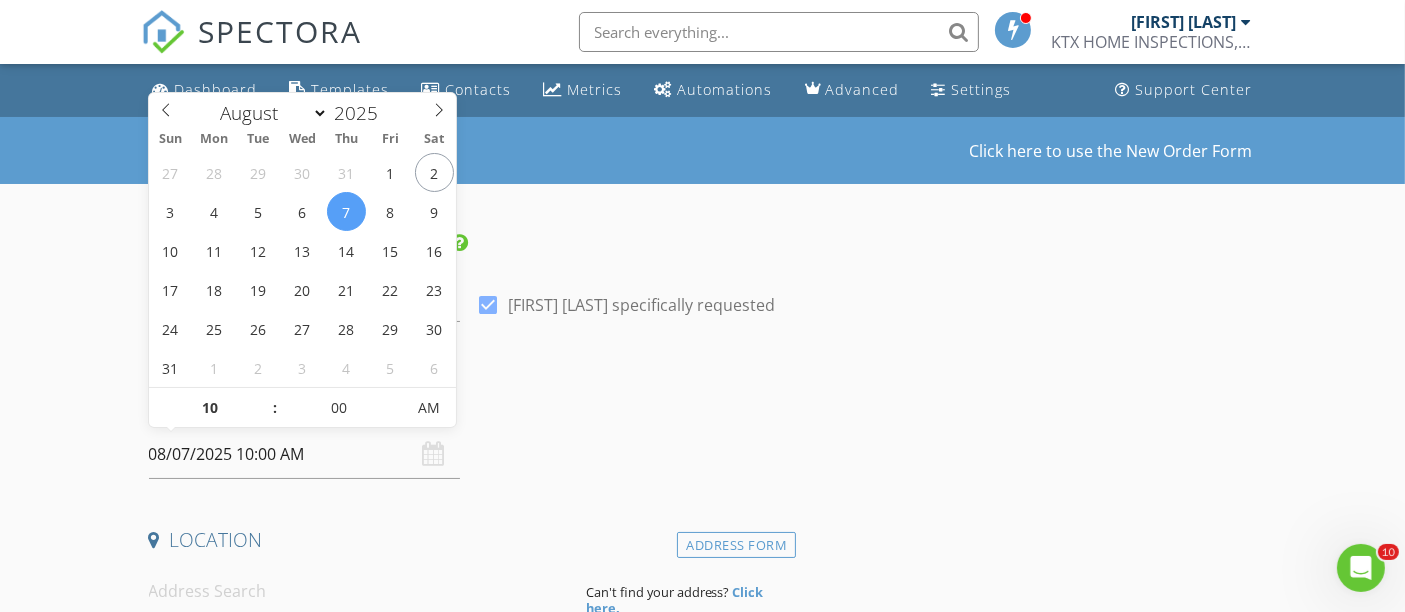 click on "INSPECTOR(S)
check_box   JOHN REESE   PRIMARY   JOHN REESE arrow_drop_down   check_box JOHN REESE specifically requested
Date/Time
08/07/2025 10:00 AM
Location
Address Form       Can't find your address?   Click here.
client
check_box Enable Client CC email for this inspection   Client Search     check_box_outline_blank Client is a Company/Organization     First Name   Last Name   Email   CC Email   Phone           Notes   Private Notes
ADD ADDITIONAL client
SERVICES
arrow_drop_down     Select Discount Code arrow_drop_down    Charges       TOTAL   $0.00    Duration    No services with durations selected      Templates    No templates selected    Agreements    No agreements selected
Manual Edit
FEES
TOTAL:   $0.00" at bounding box center (703, 1666) 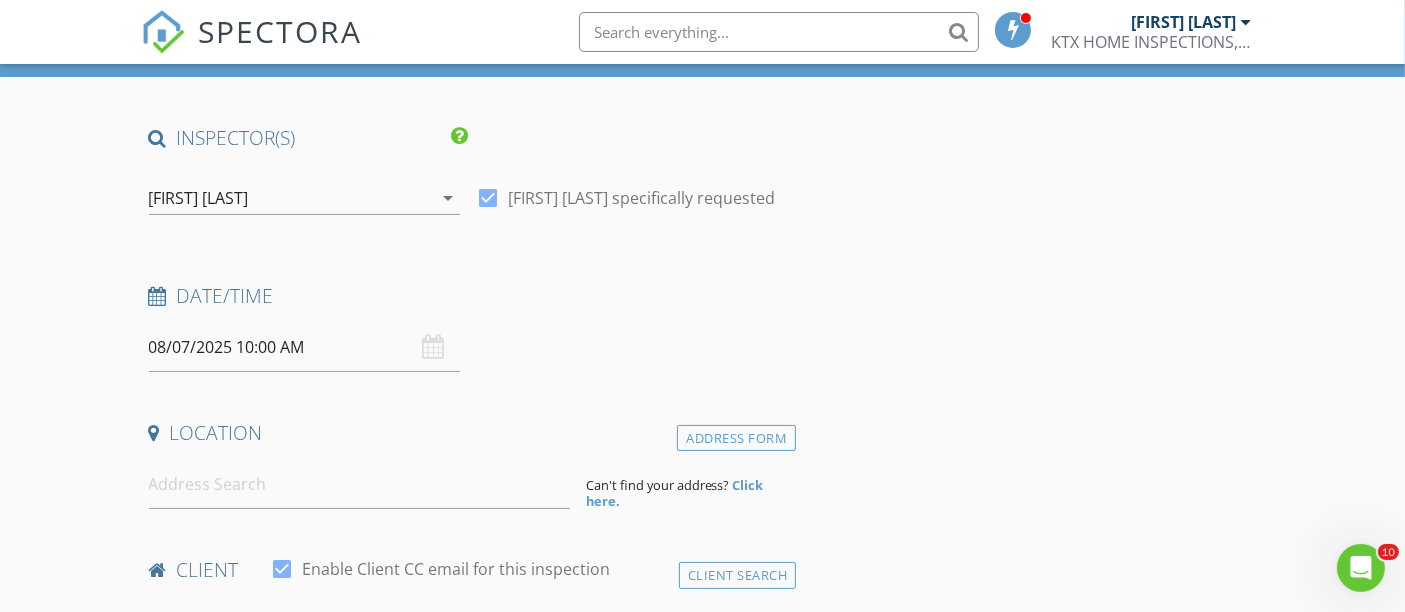 scroll, scrollTop: 222, scrollLeft: 0, axis: vertical 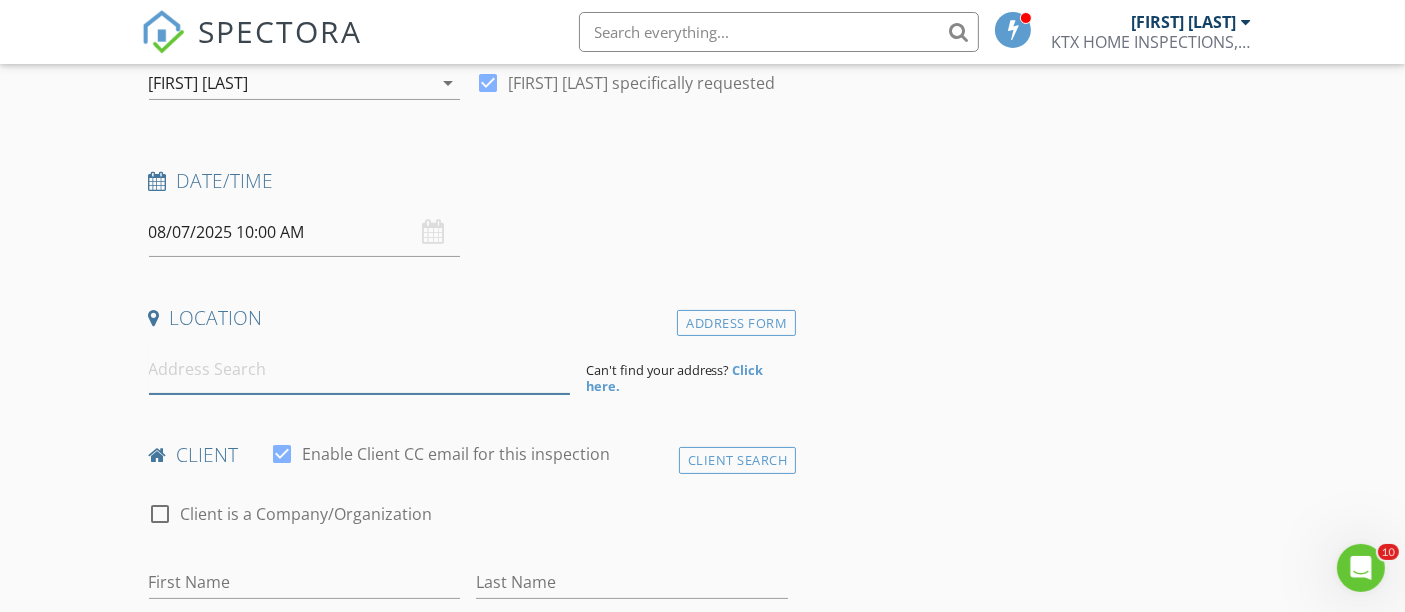 click at bounding box center [359, 369] 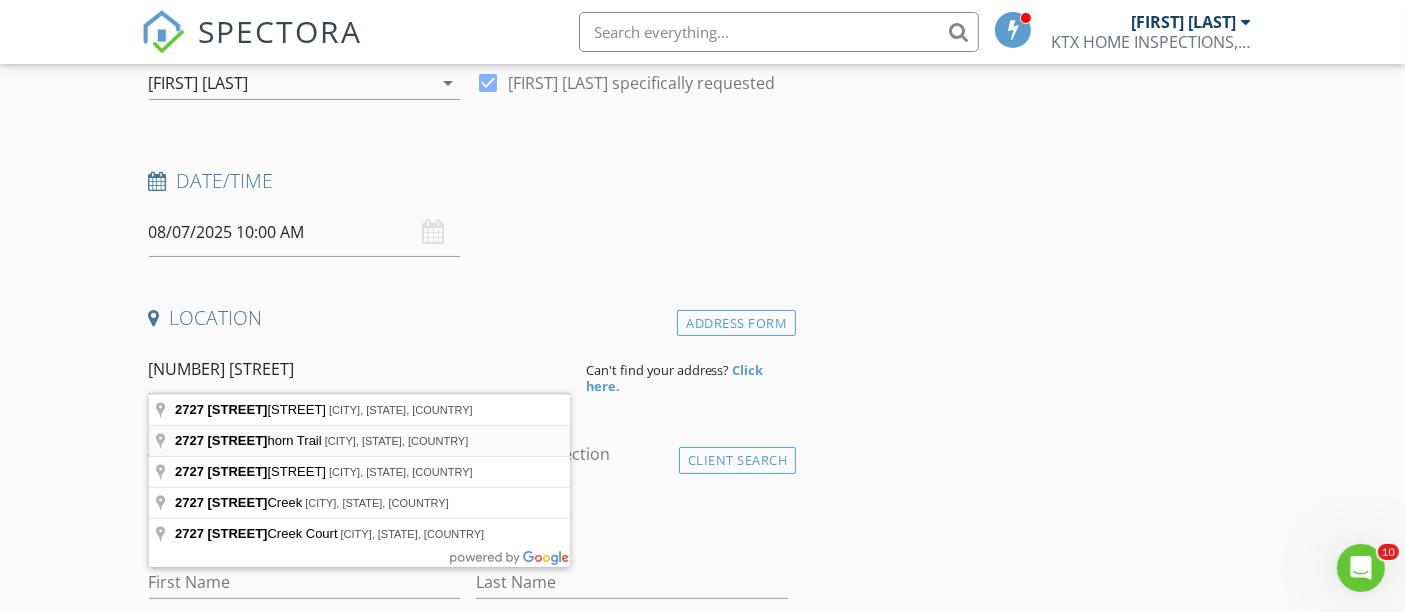 type on "2727 Saddlehorn Trail, Katy, TX, USA" 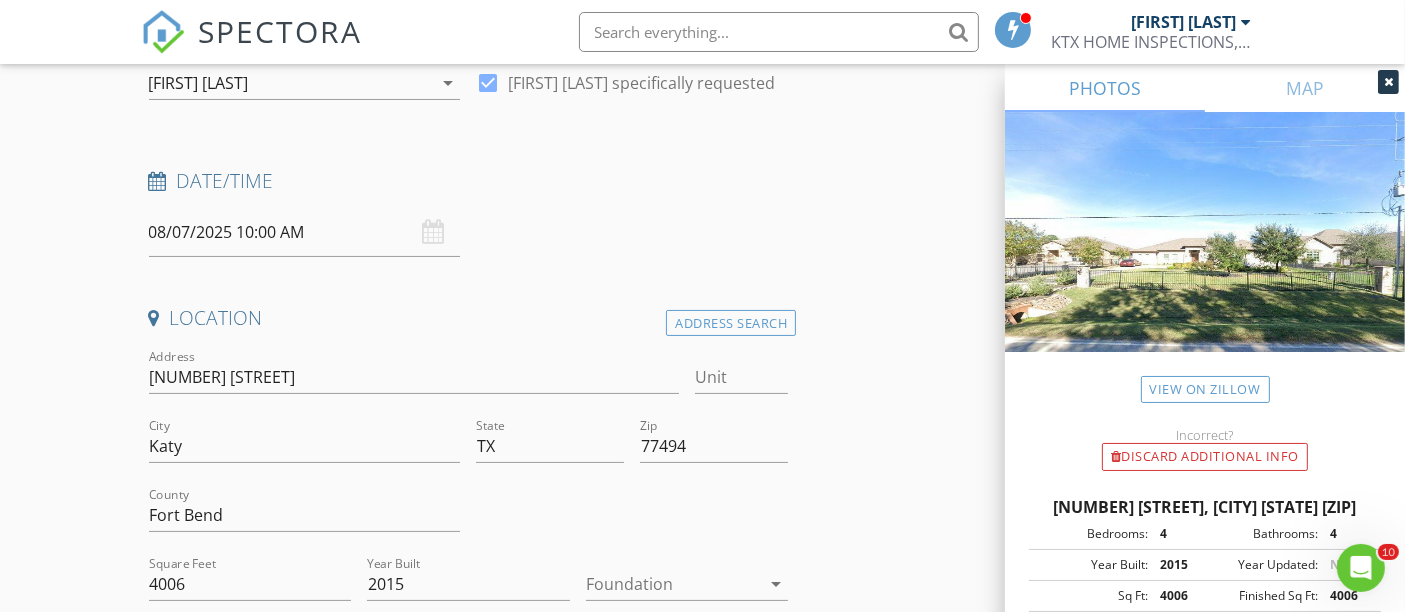 click at bounding box center (1388, 82) 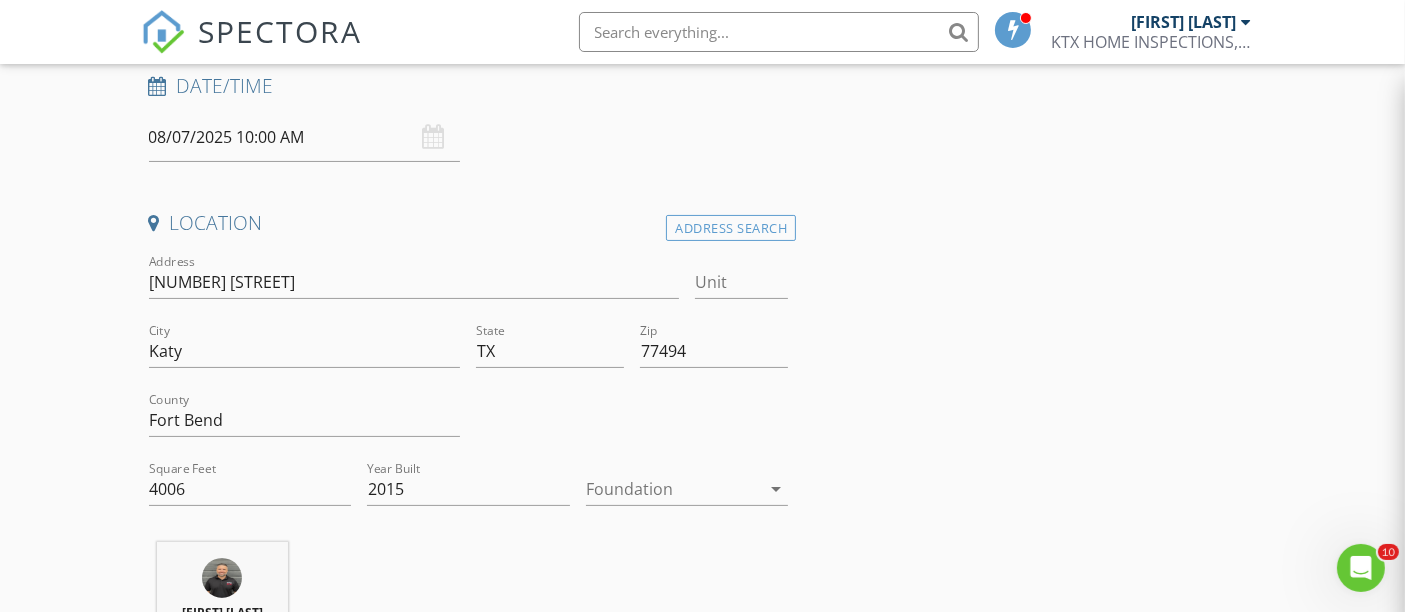 scroll, scrollTop: 444, scrollLeft: 0, axis: vertical 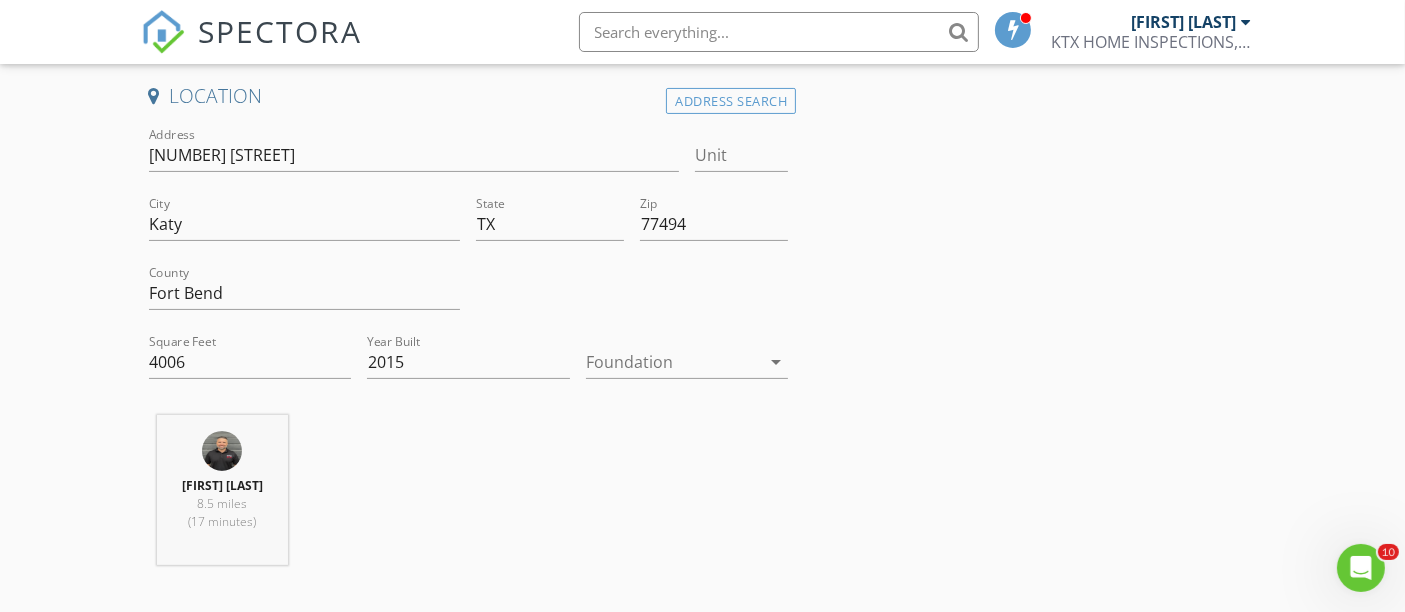 click at bounding box center (673, 362) 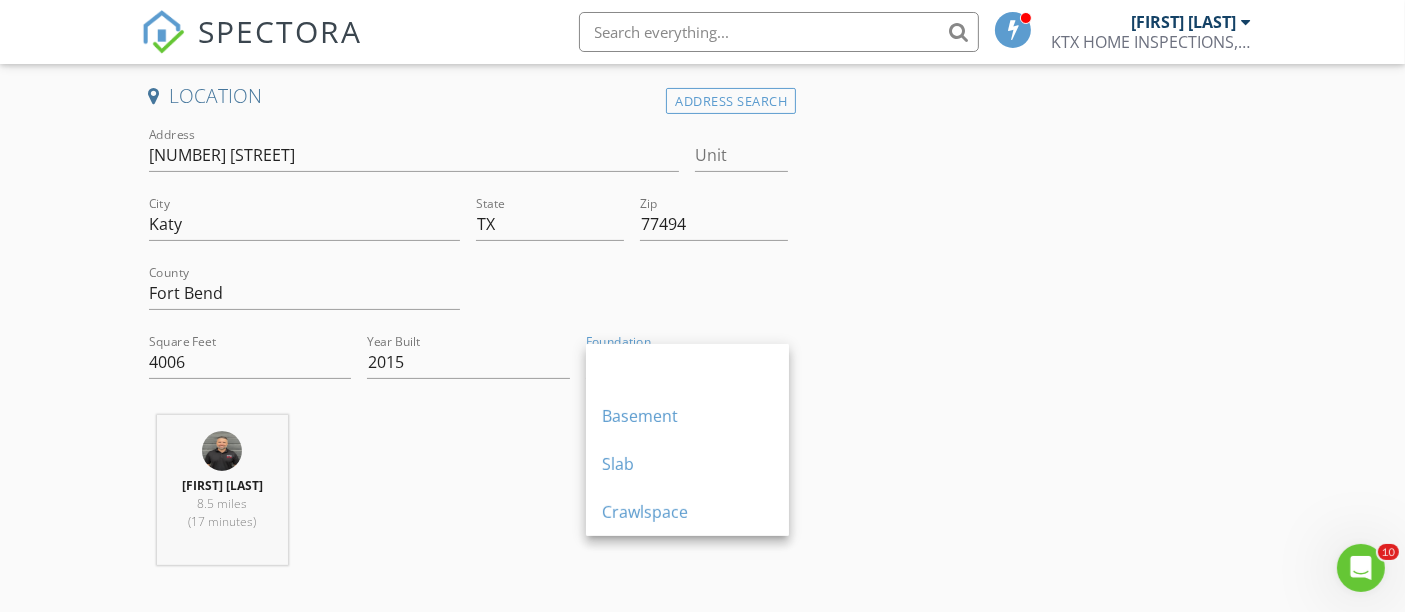 drag, startPoint x: 676, startPoint y: 452, endPoint x: 865, endPoint y: 446, distance: 189.09521 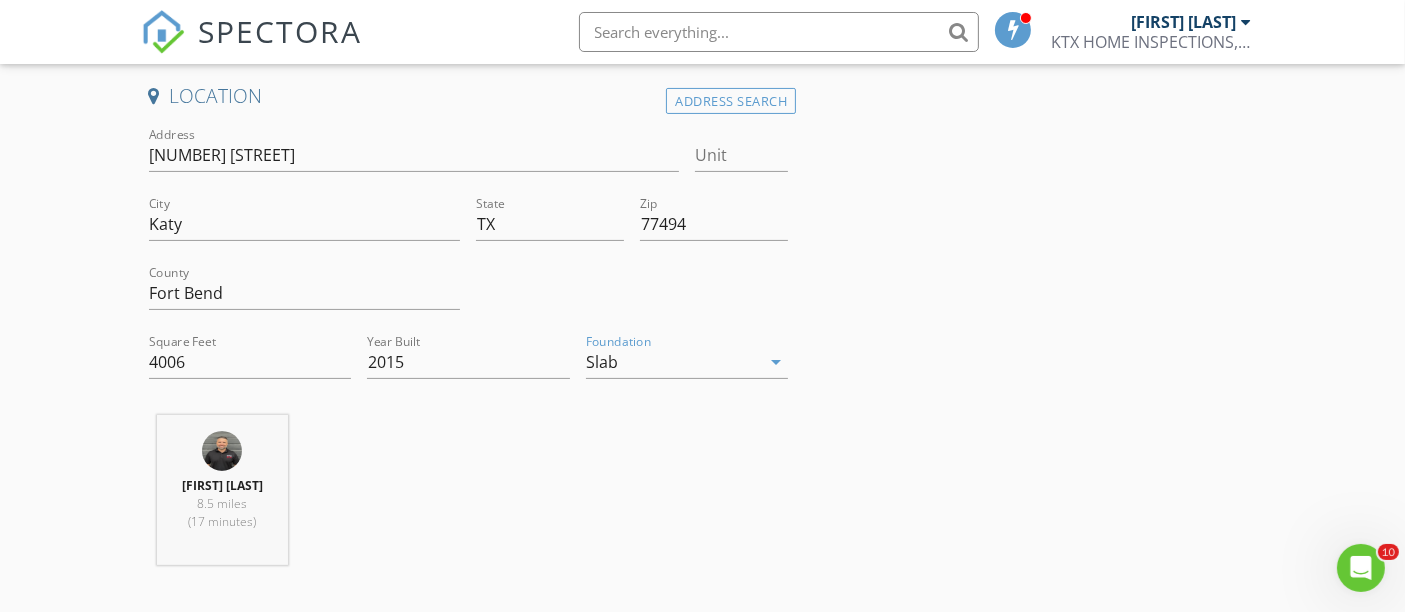 click on "INSPECTOR(S)
check_box   JOHN REESE   PRIMARY   JOHN REESE arrow_drop_down   check_box JOHN REESE specifically requested
Date/Time
08/07/2025 10:00 AM
Location
Address Search       Address 2727 Saddlehorn Trail   Unit   City Katy   State TX   Zip 77494   County Fort Bend     Square Feet 4006   Year Built 2015   Foundation Slab arrow_drop_down     JOHN REESE     8.5 miles     (17 minutes)
client
check_box Enable Client CC email for this inspection   Client Search     check_box_outline_blank Client is a Company/Organization     First Name   Last Name   Email   CC Email   Phone           Notes   Private Notes
ADD ADDITIONAL client
SERVICES
arrow_drop_down     Select Discount Code arrow_drop_down    Charges       TOTAL   $0.00    Duration    No services with durations selected" at bounding box center (703, 1427) 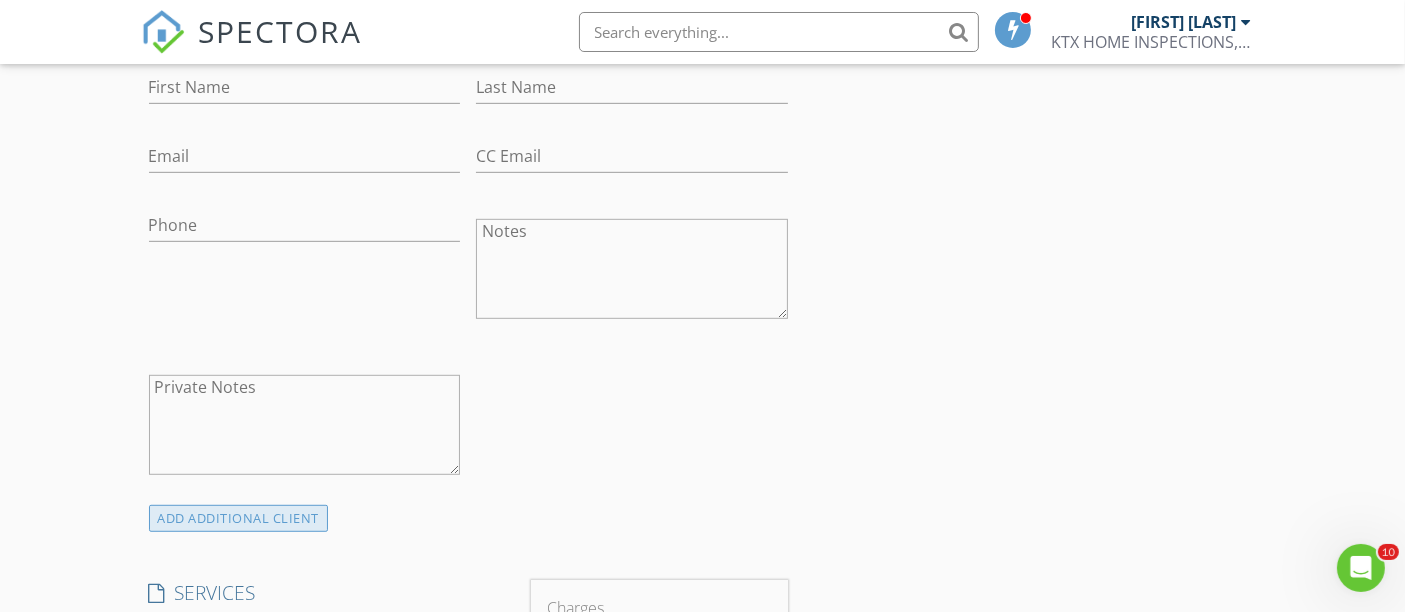 scroll, scrollTop: 1222, scrollLeft: 0, axis: vertical 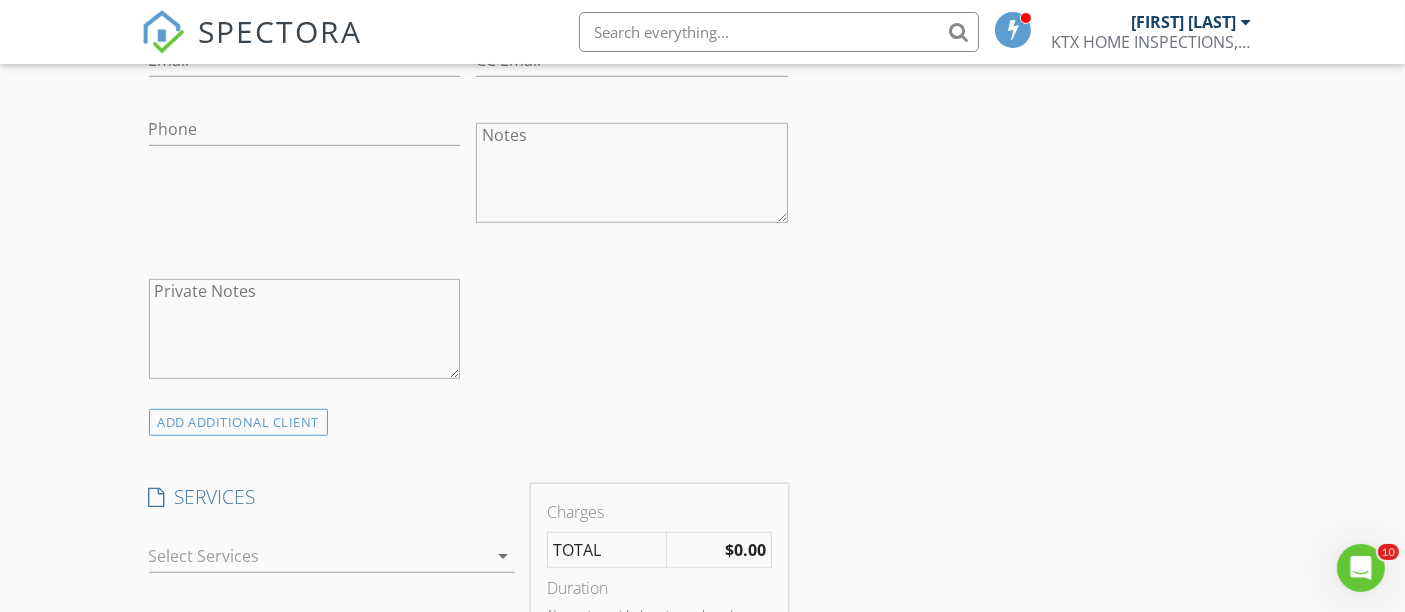 click at bounding box center (318, 556) 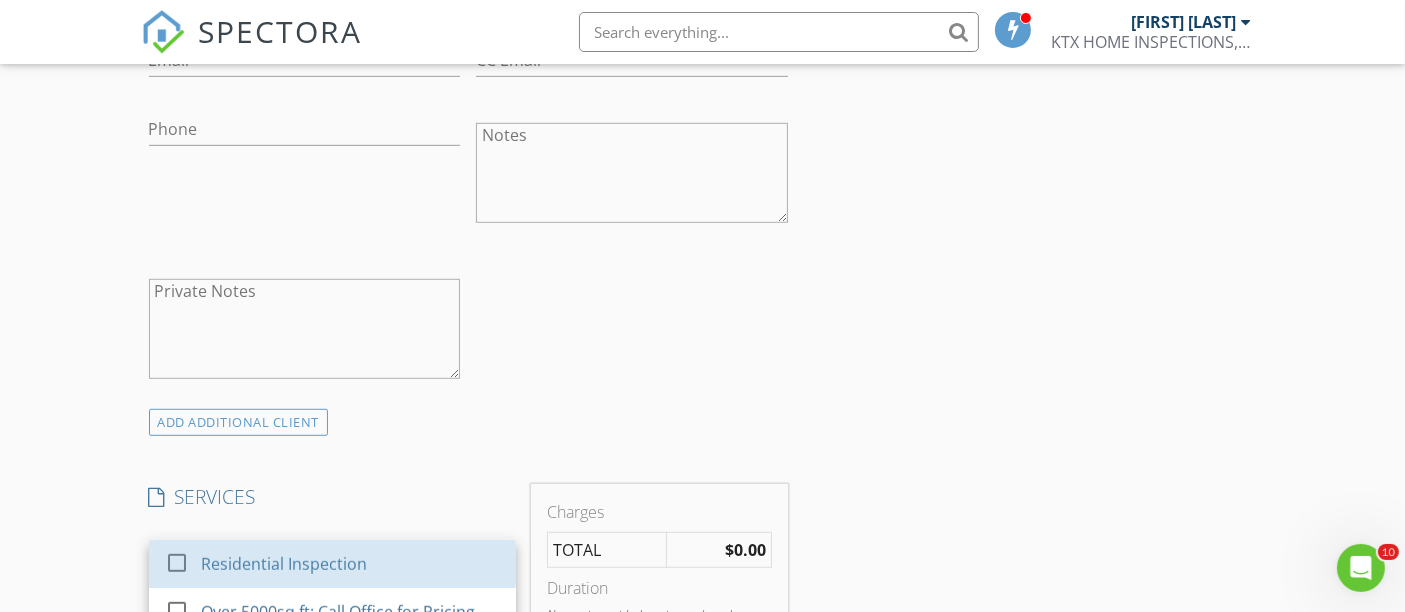 drag, startPoint x: 259, startPoint y: 547, endPoint x: 708, endPoint y: 512, distance: 450.3621 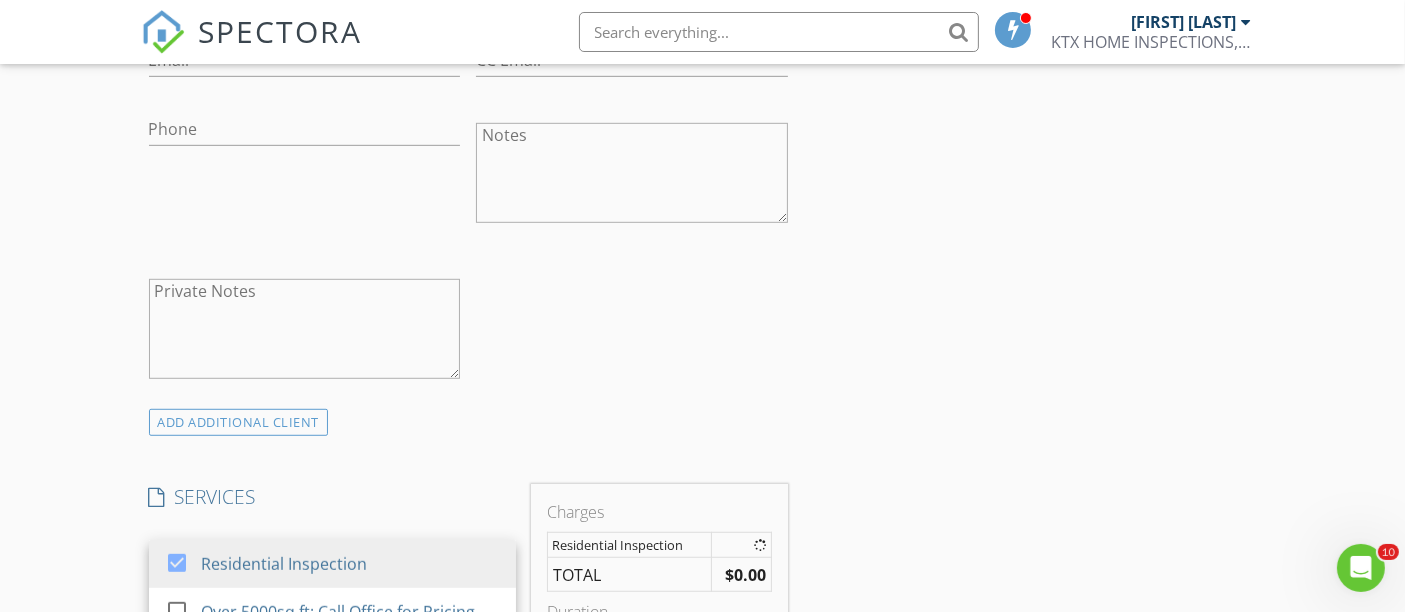 click on "INSPECTOR(S)
check_box   JOHN REESE   PRIMARY   JOHN REESE arrow_drop_down   check_box JOHN REESE specifically requested
Date/Time
08/07/2025 10:00 AM
Location
Address Search       Address 2727 Saddlehorn Trail   Unit   City Katy   State TX   Zip 77494   County Fort Bend     Square Feet 4006   Year Built 2015   Foundation Slab arrow_drop_down     JOHN REESE     8.5 miles     (17 minutes)
client
check_box Enable Client CC email for this inspection   Client Search     check_box_outline_blank Client is a Company/Organization     First Name   Last Name   Email   CC Email   Phone           Notes   Private Notes
ADD ADDITIONAL client
SERVICES
check_box   Residential Inspection   check_box_outline_blank   Over 5000sq ft: Call Office for Pricing   check_box_outline_blank" at bounding box center [703, 648] 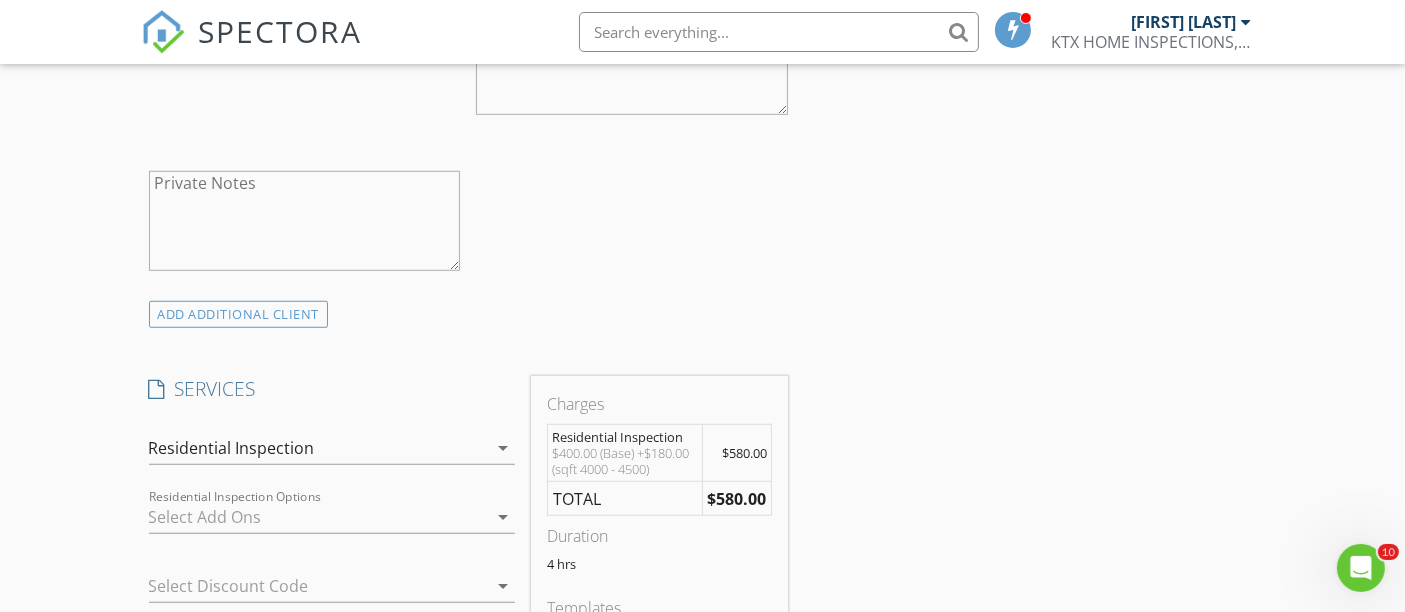 scroll, scrollTop: 1555, scrollLeft: 0, axis: vertical 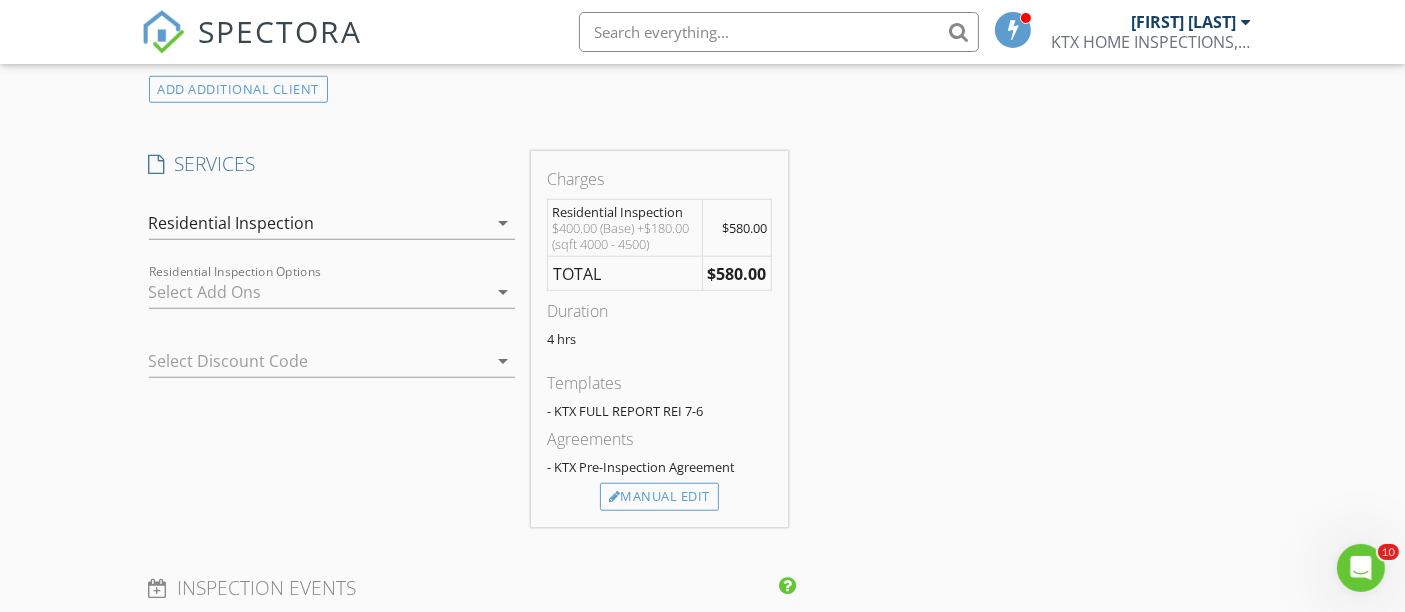 click at bounding box center (318, 292) 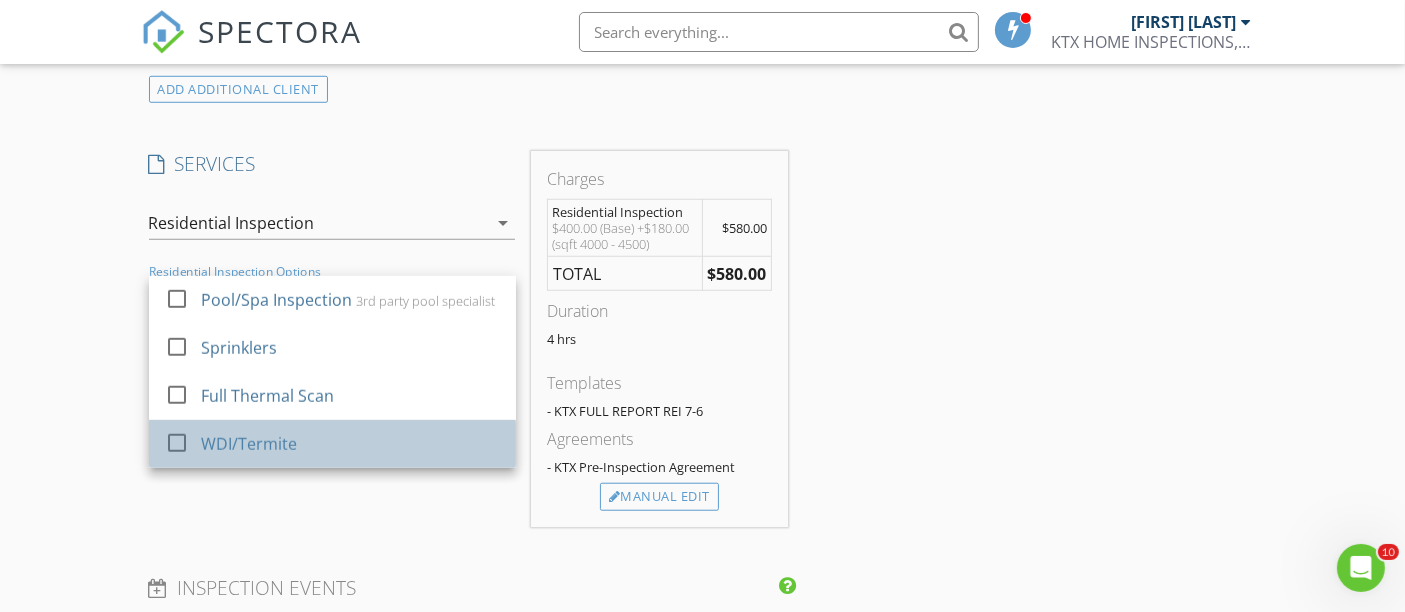 click on "WDI/Termite" at bounding box center (248, 444) 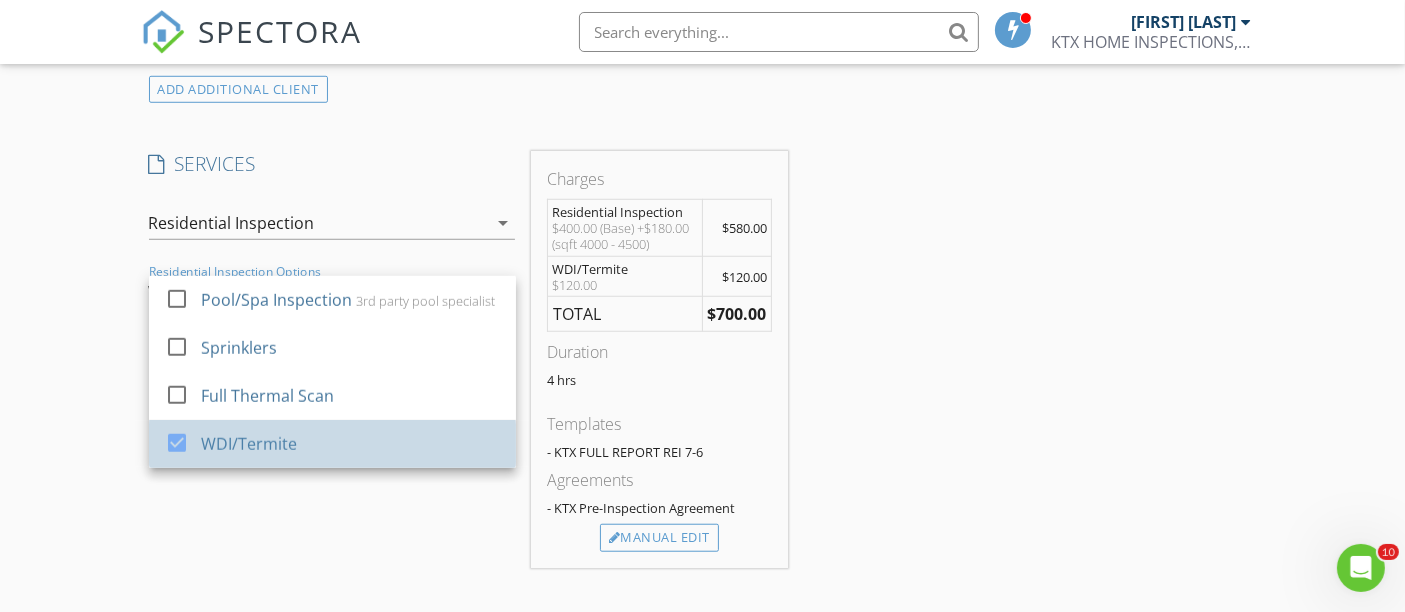 click on "INSPECTOR(S)
check_box   JOHN REESE   PRIMARY   JOHN REESE arrow_drop_down   check_box JOHN REESE specifically requested
Date/Time
08/07/2025 10:00 AM
Location
Address Search       Address 2727 Saddlehorn Trail   Unit   City Katy   State TX   Zip 77494   County Fort Bend     Square Feet 4006   Year Built 2015   Foundation Slab arrow_drop_down     JOHN REESE     8.5 miles     (17 minutes)
client
check_box Enable Client CC email for this inspection   Client Search     check_box_outline_blank Client is a Company/Organization     First Name   Last Name   Email   CC Email   Phone           Notes   Private Notes
ADD ADDITIONAL client
SERVICES
check_box   Residential Inspection   check_box_outline_blank   Over 5000sq ft: Call Office for Pricing   check_box_outline_blank" at bounding box center (703, 352) 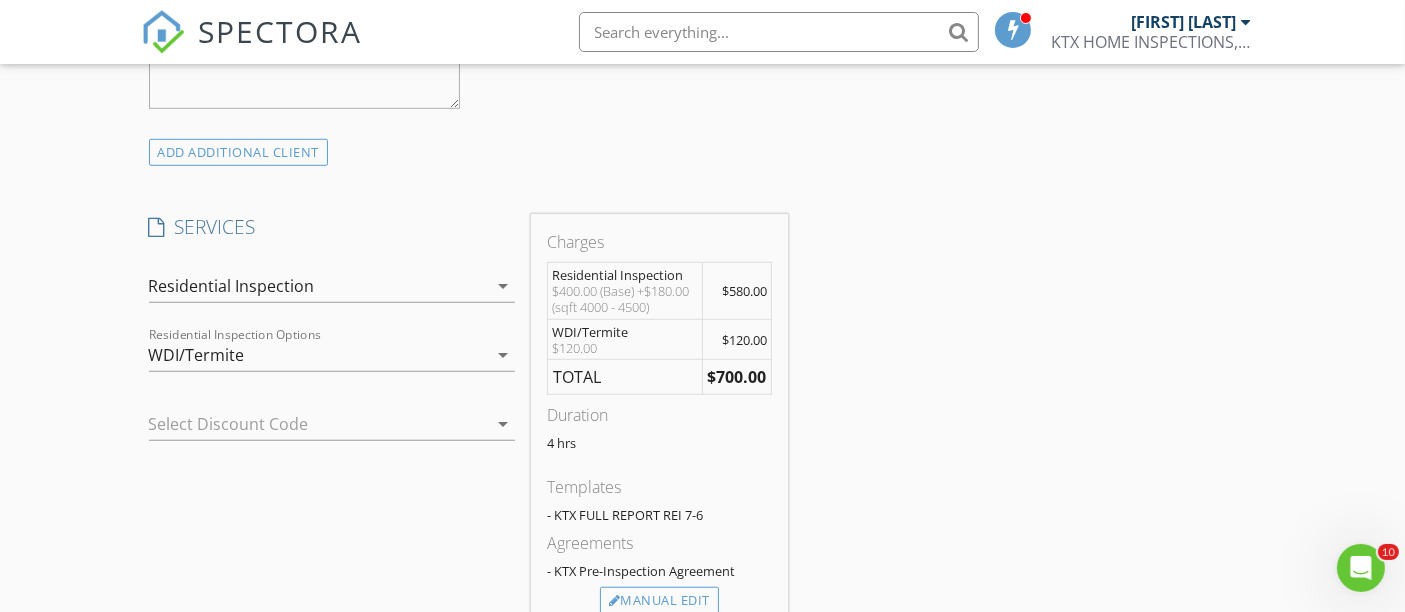 scroll, scrollTop: 1555, scrollLeft: 0, axis: vertical 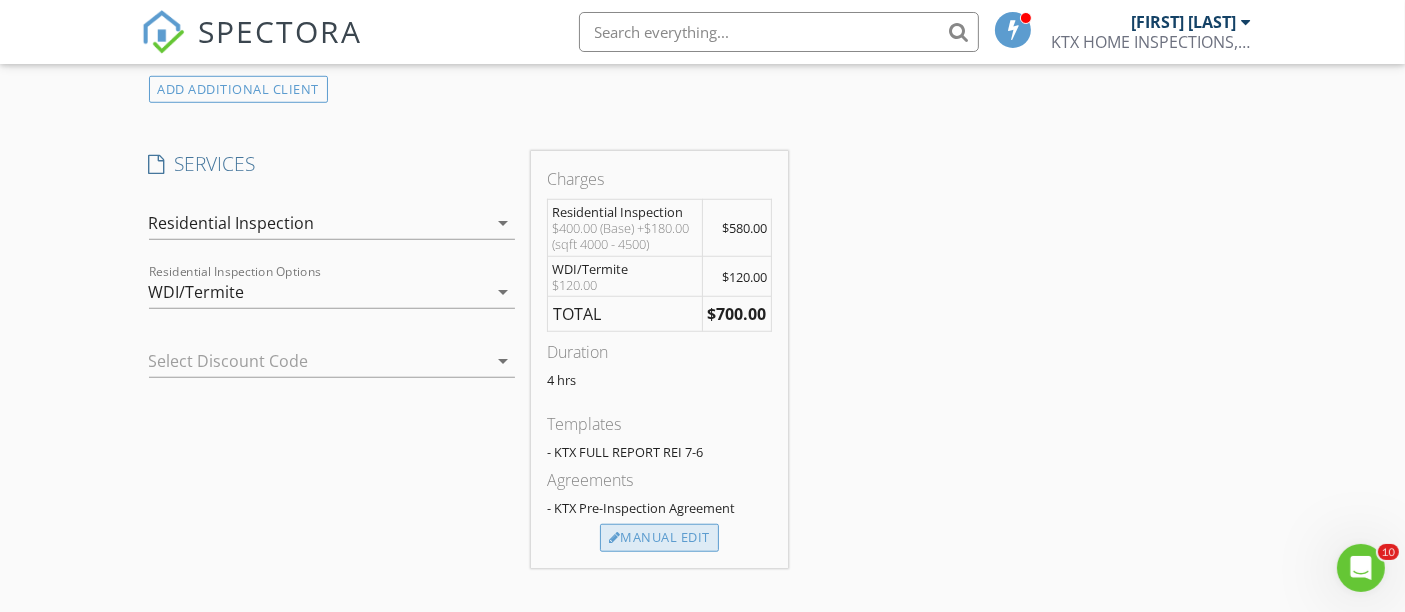 click on "Manual Edit" at bounding box center [659, 538] 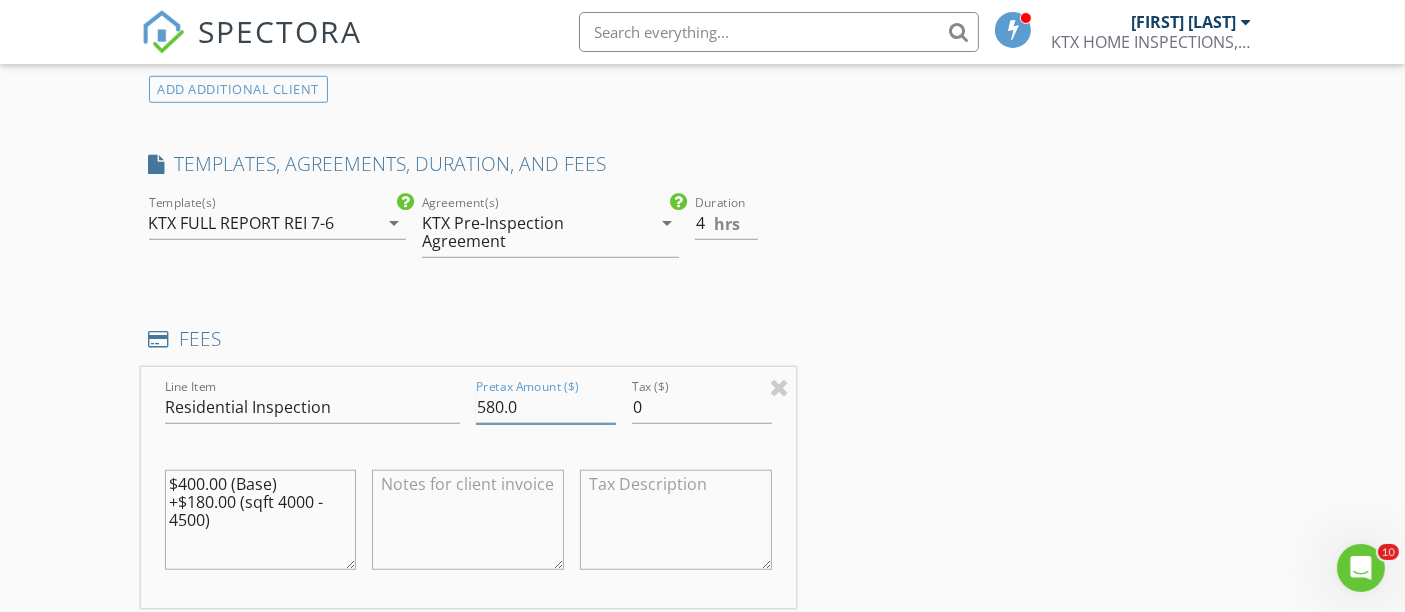click on "580.0" at bounding box center [546, 407] 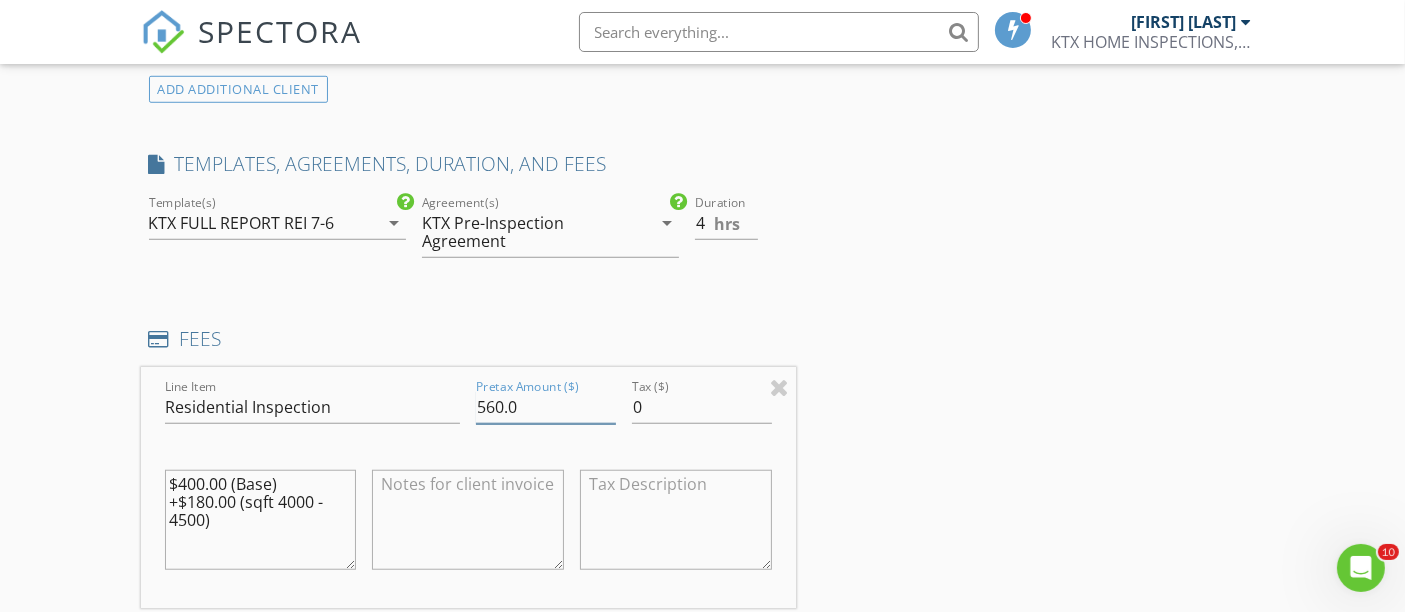 type on "560.0" 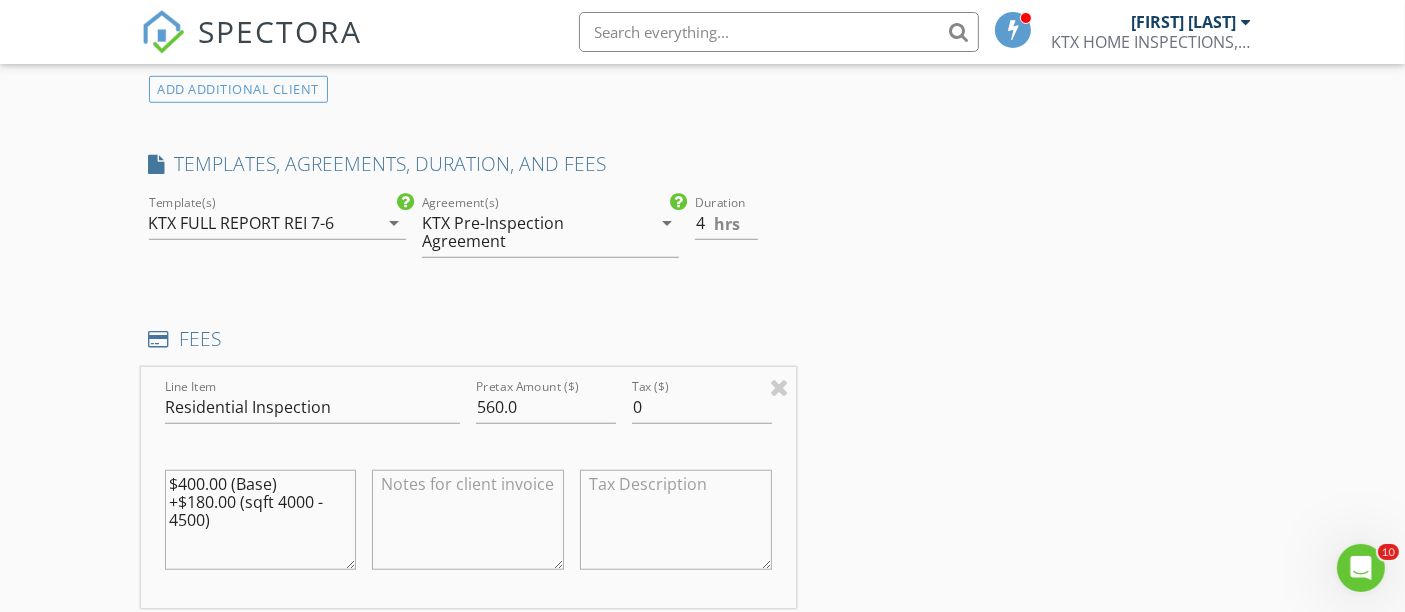 drag, startPoint x: 162, startPoint y: 471, endPoint x: 126, endPoint y: 413, distance: 68.26419 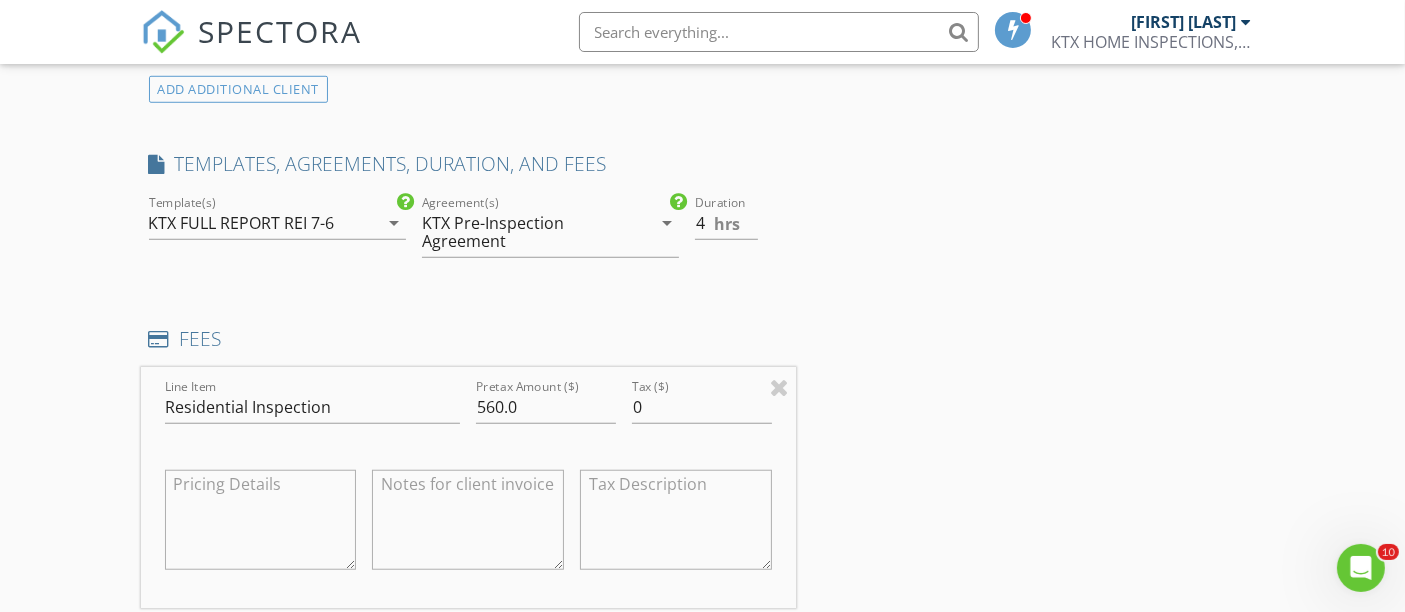 type 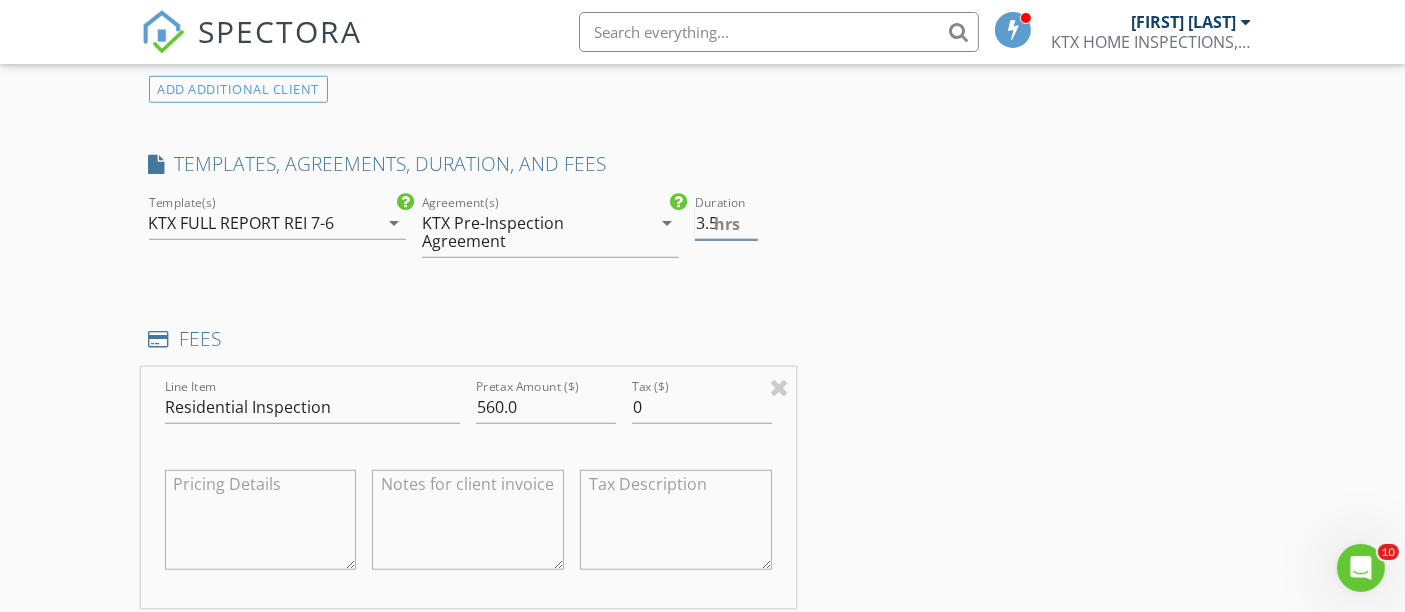 click on "3.5" at bounding box center (726, 223) 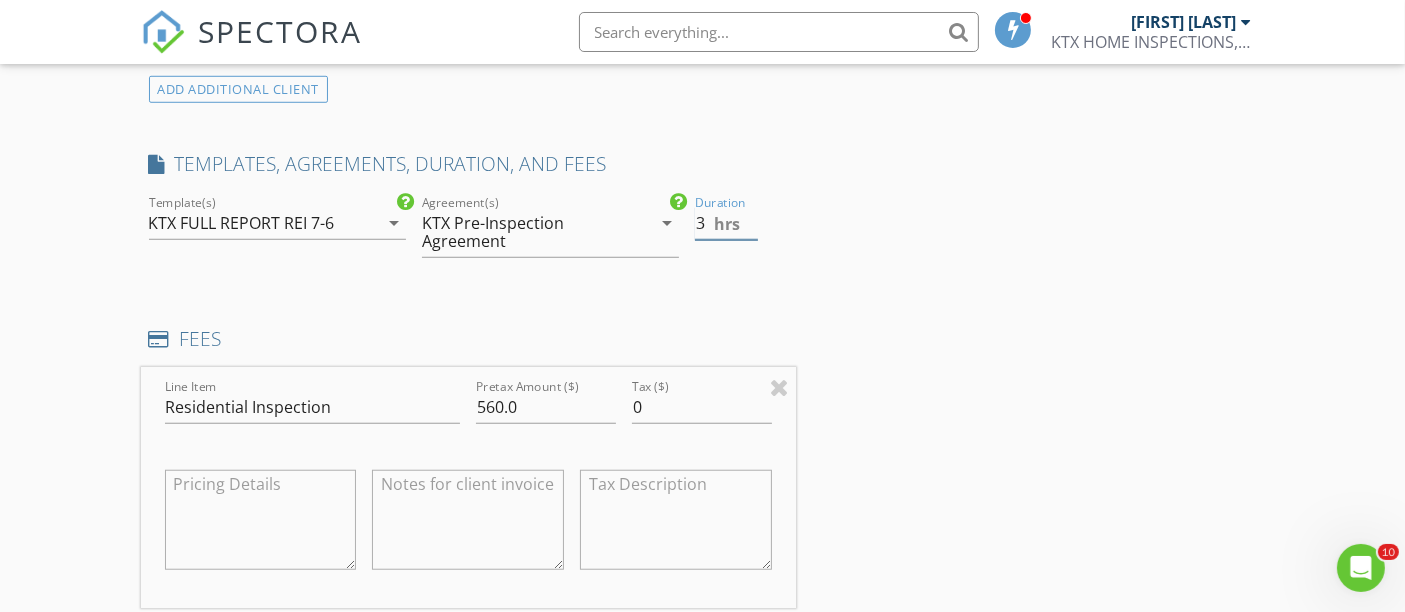 click on "3" at bounding box center (726, 223) 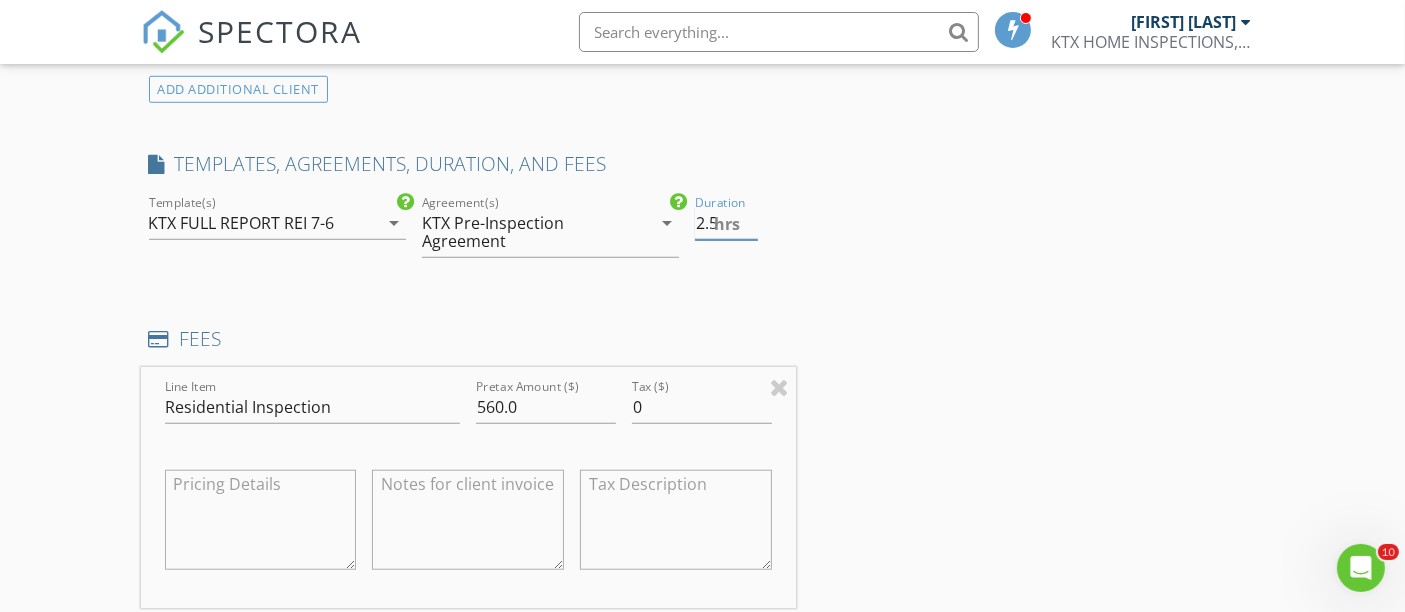 type on "2.5" 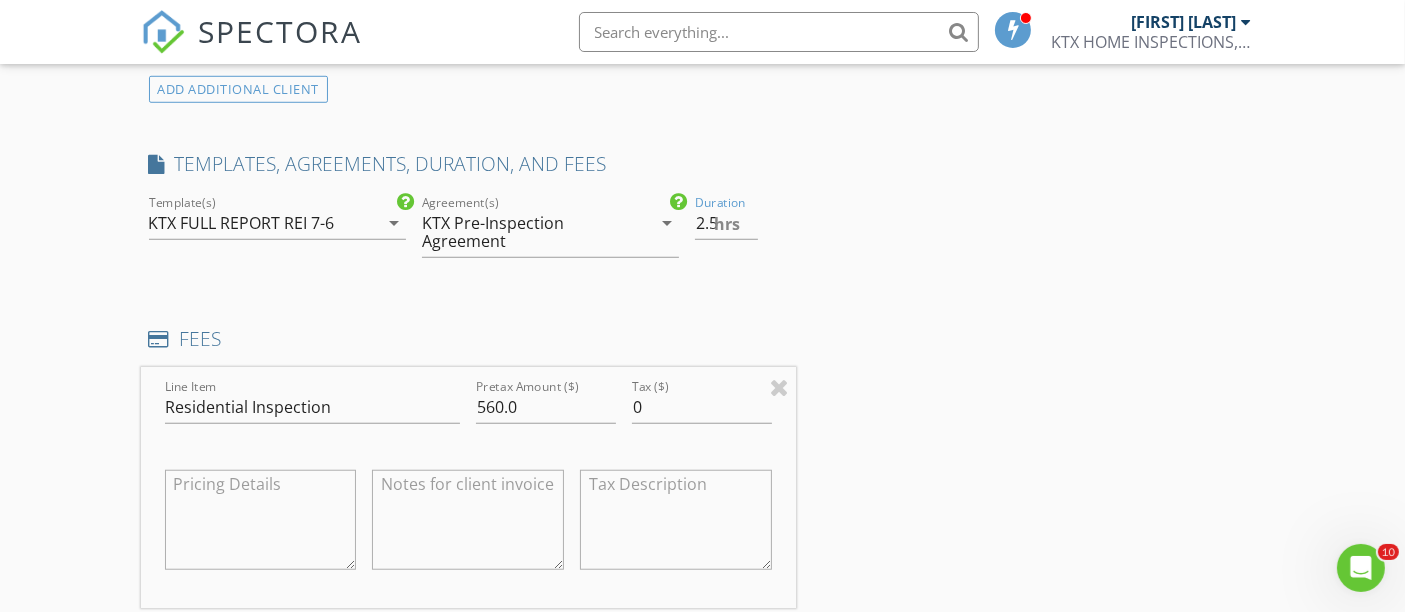 drag, startPoint x: 1000, startPoint y: 271, endPoint x: 1016, endPoint y: 282, distance: 19.416489 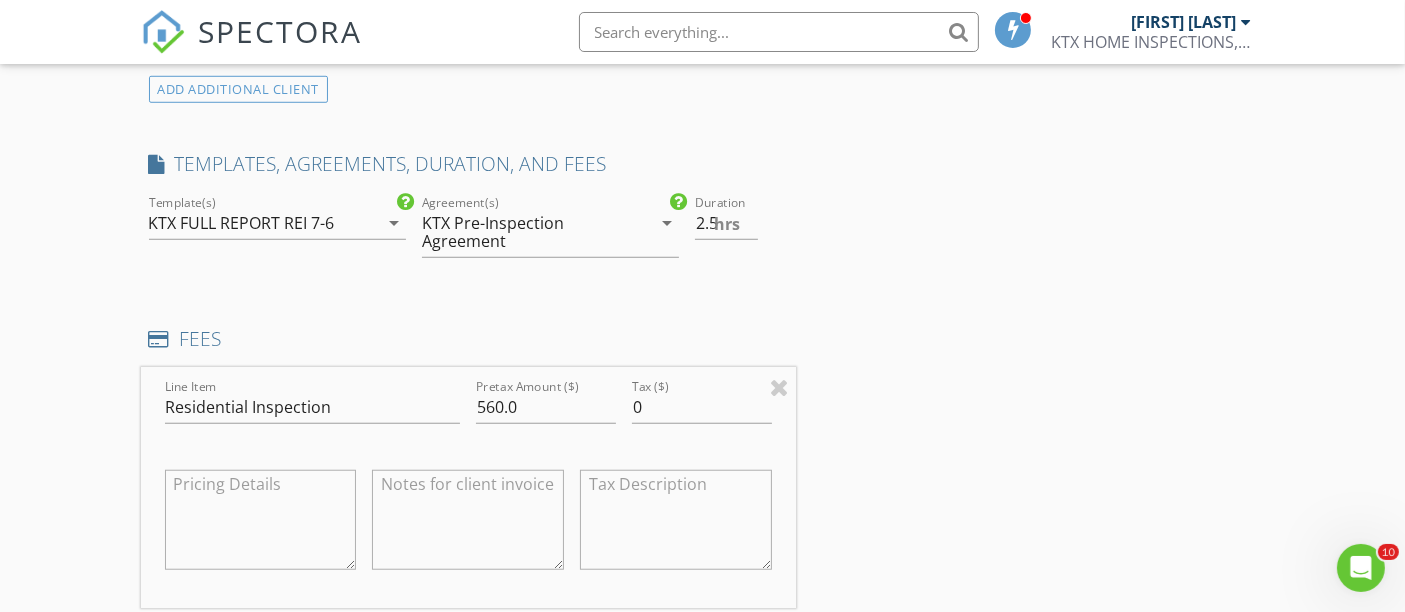 click on "INSPECTOR(S)
check_box   JOHN REESE   PRIMARY   JOHN REESE arrow_drop_down   check_box JOHN REESE specifically requested
Date/Time
08/07/2025 10:00 AM
Location
Address Search       Address 2727 Saddlehorn Trail   Unit   City Katy   State TX   Zip 77494   County Fort Bend     Square Feet 4006   Year Built 2015   Foundation Slab arrow_drop_down     JOHN REESE     8.5 miles     (17 minutes)
client
check_box Enable Client CC email for this inspection   Client Search     check_box_outline_blank Client is a Company/Organization     First Name   Last Name   Email   CC Email   Phone           Notes   Private Notes
ADD ADDITIONAL client
SERVICES
check_box   Residential Inspection   check_box_outline_blank   Over 5000sq ft: Call Office for Pricing   check_box_outline_blank" at bounding box center [703, 571] 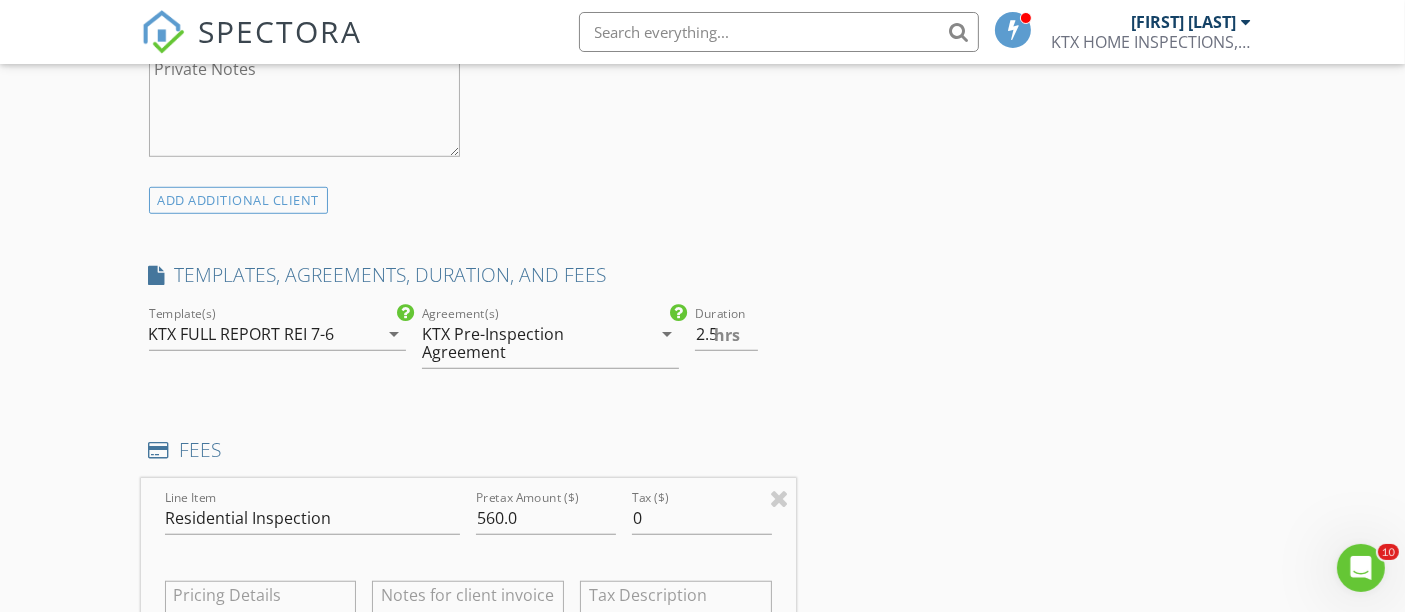 scroll, scrollTop: 1888, scrollLeft: 0, axis: vertical 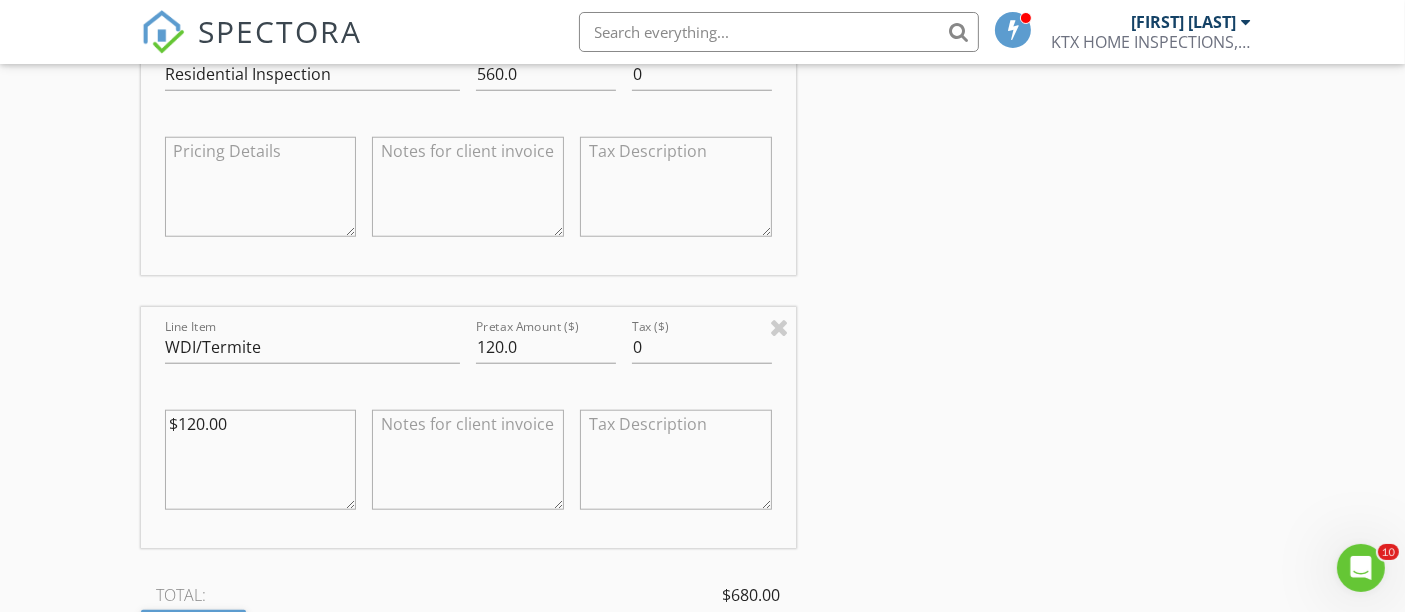 drag, startPoint x: 202, startPoint y: 415, endPoint x: 71, endPoint y: 414, distance: 131.00381 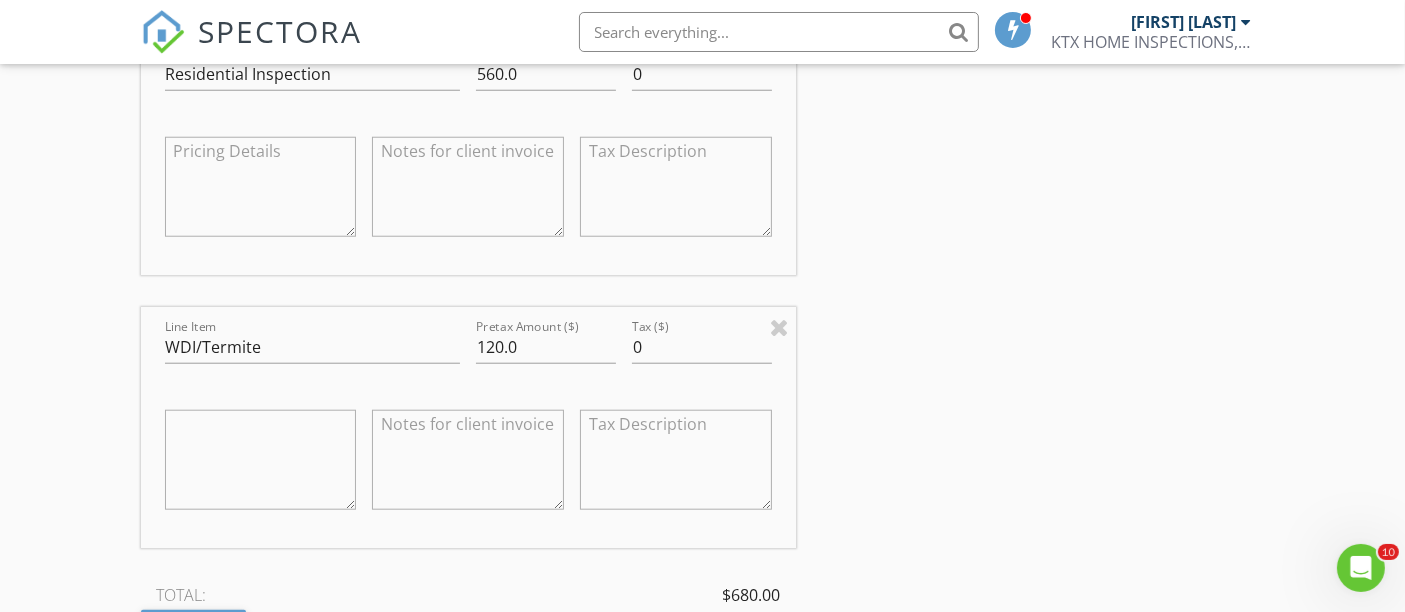 type 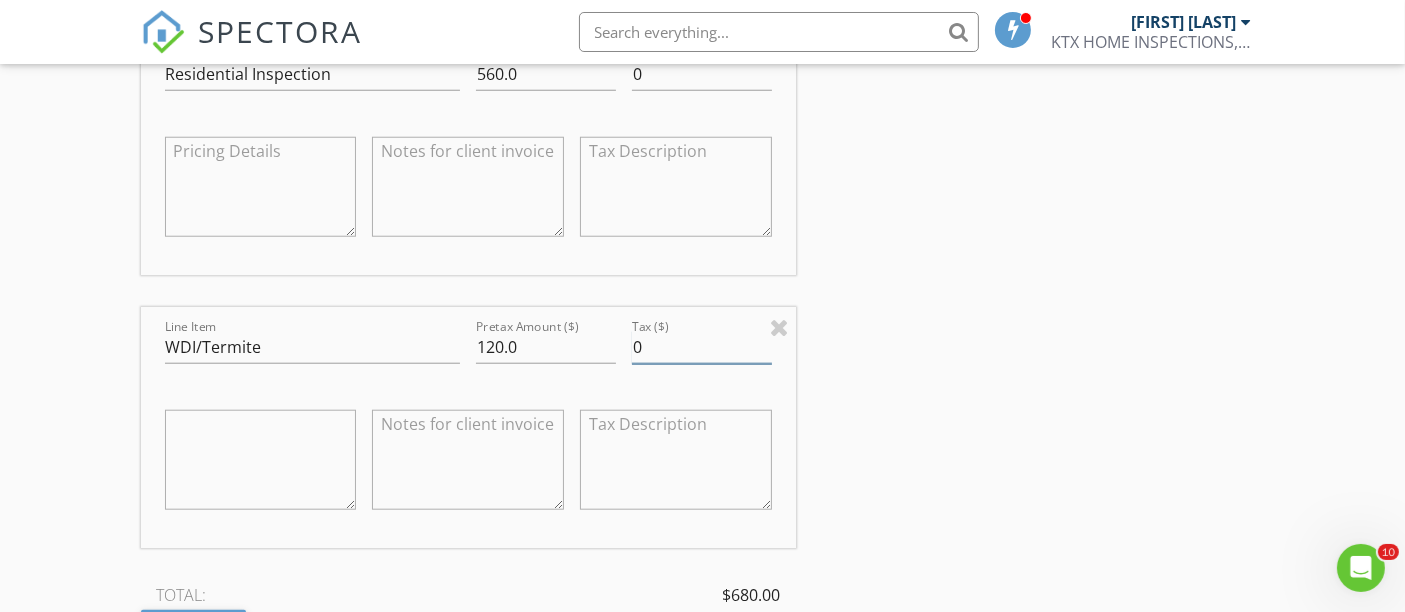 drag, startPoint x: 1189, startPoint y: 333, endPoint x: 1089, endPoint y: 357, distance: 102.83968 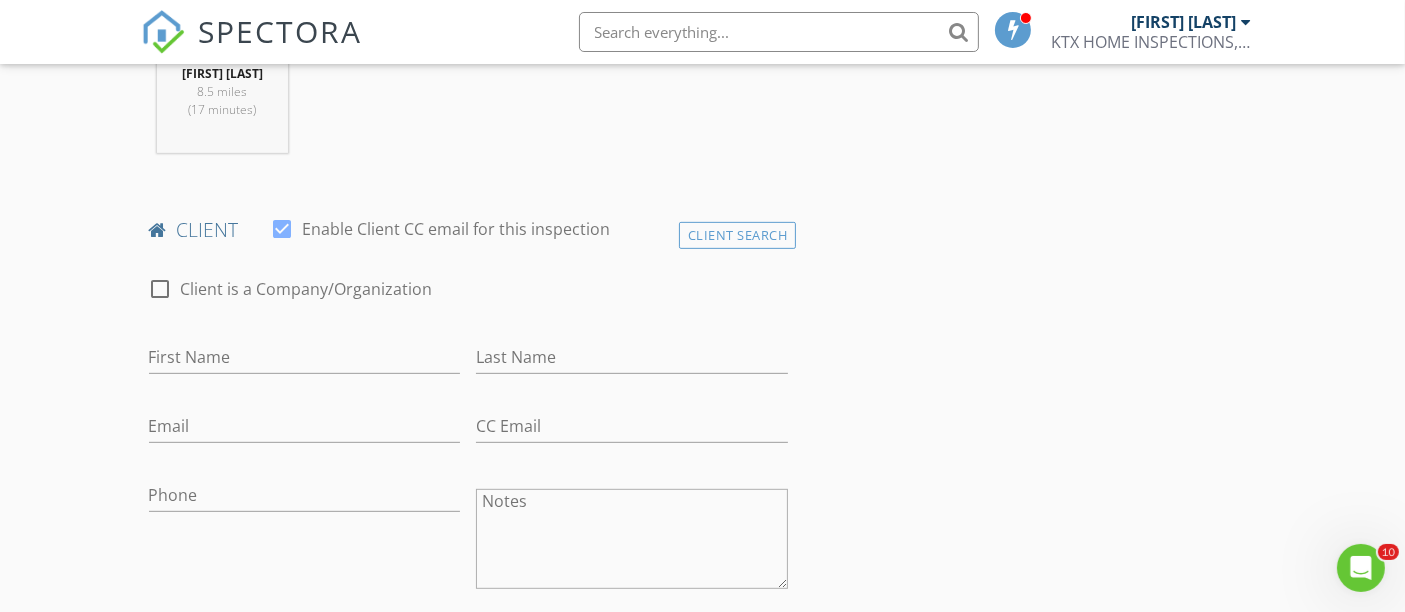 scroll, scrollTop: 1000, scrollLeft: 0, axis: vertical 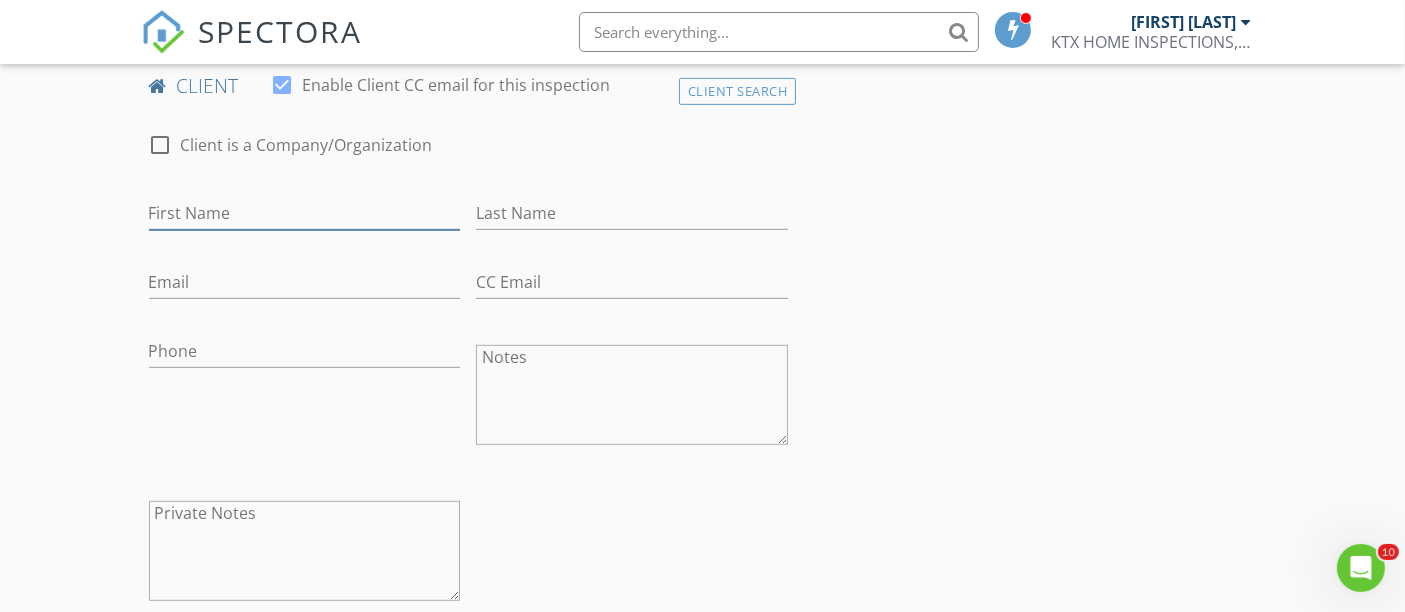 click on "First Name" at bounding box center (305, 213) 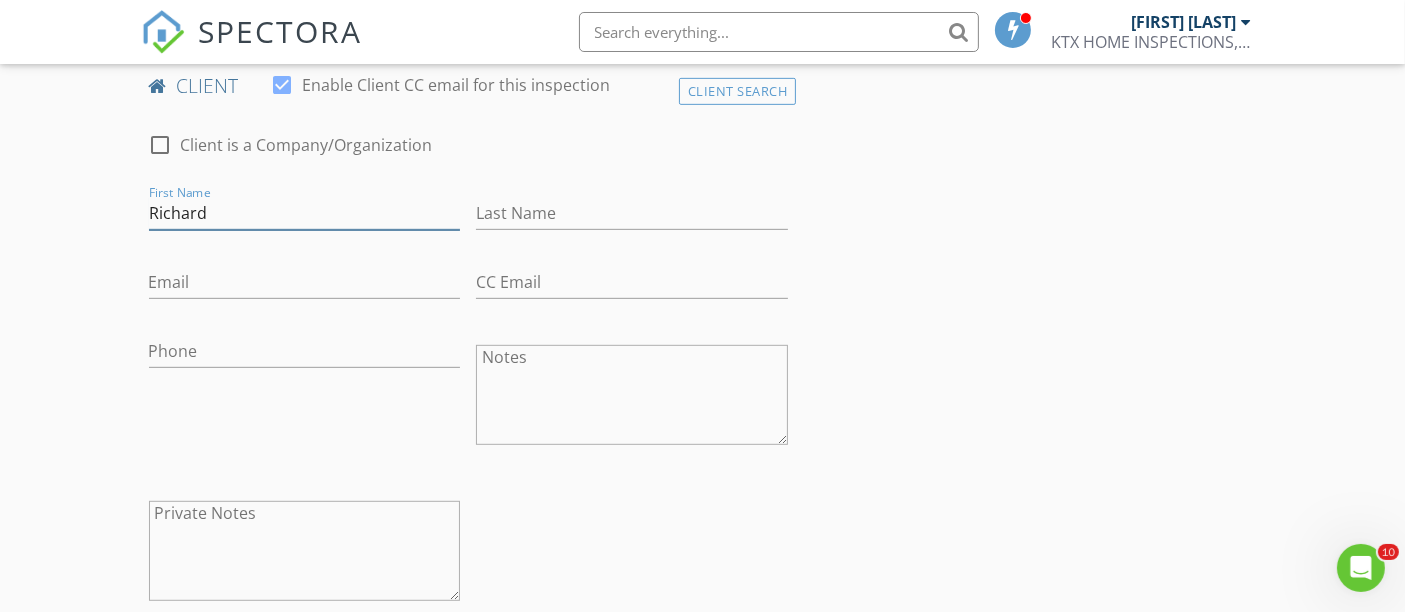 type on "Richard" 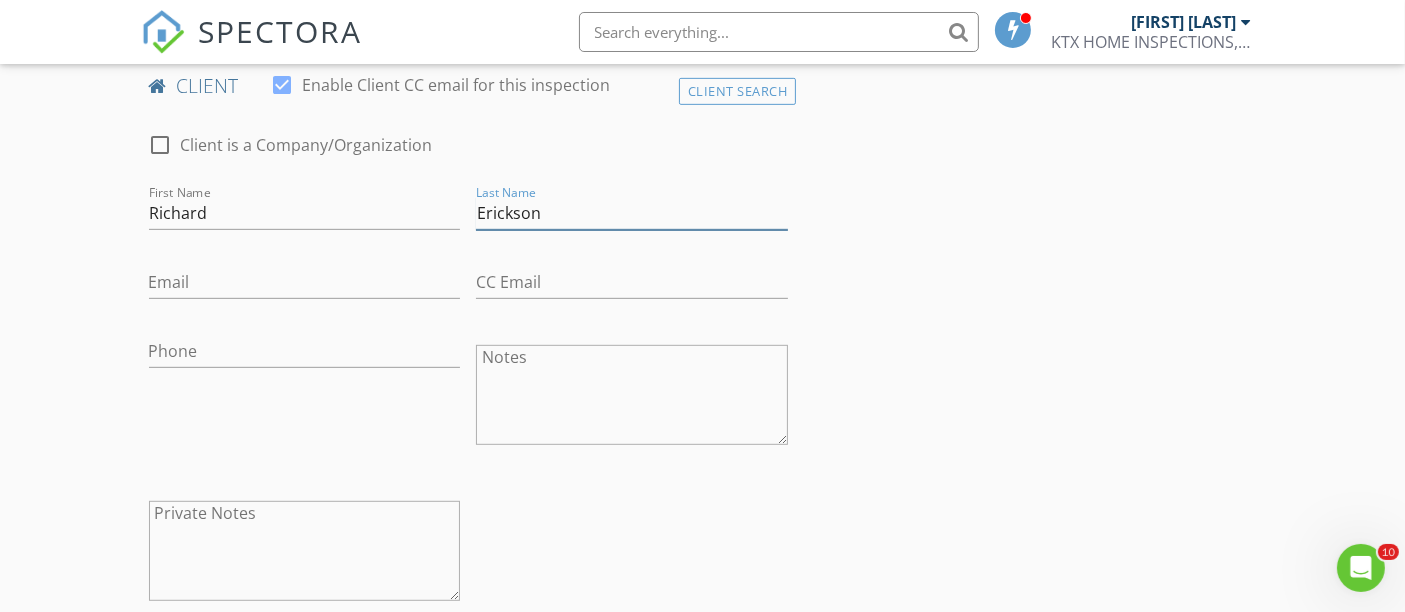 type on "Erickson" 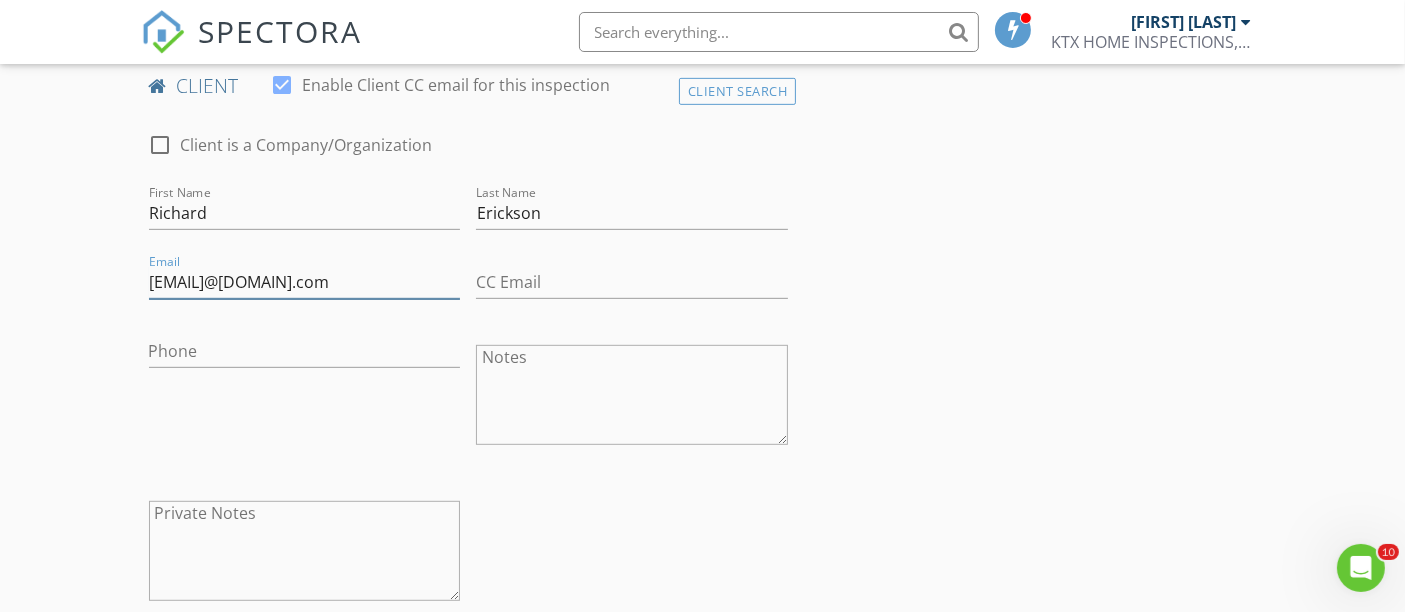 type on "Erickson_richard@hotmail.com" 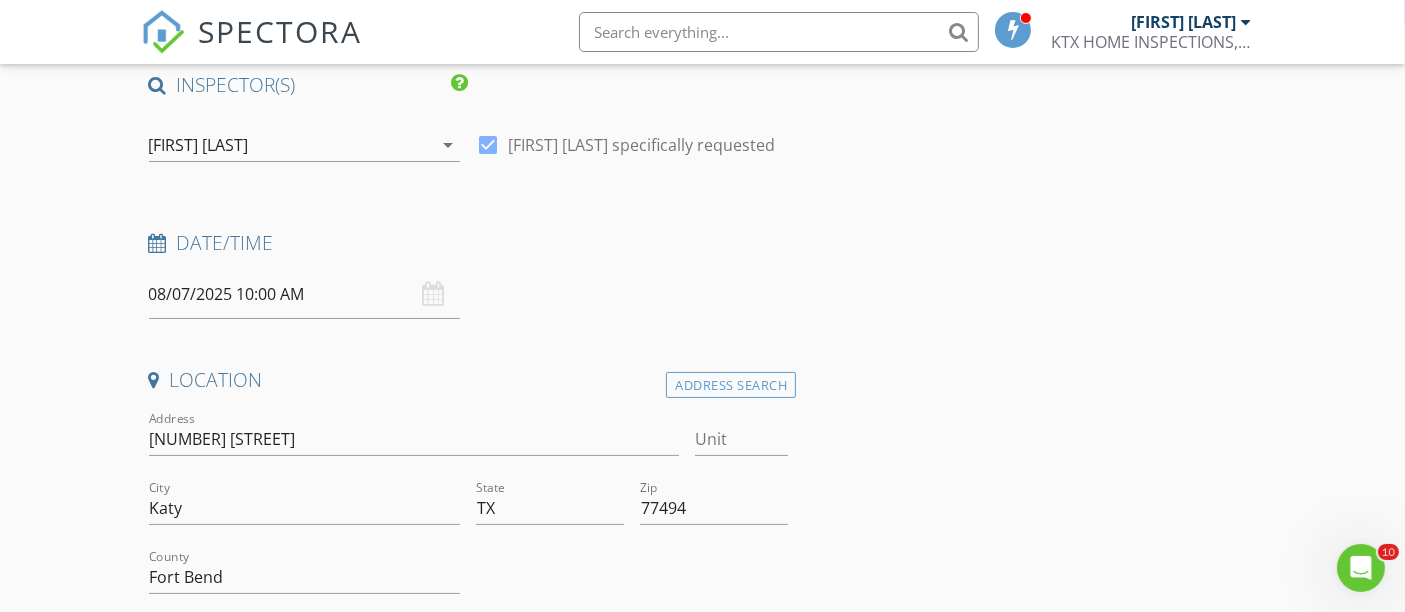 scroll, scrollTop: 222, scrollLeft: 0, axis: vertical 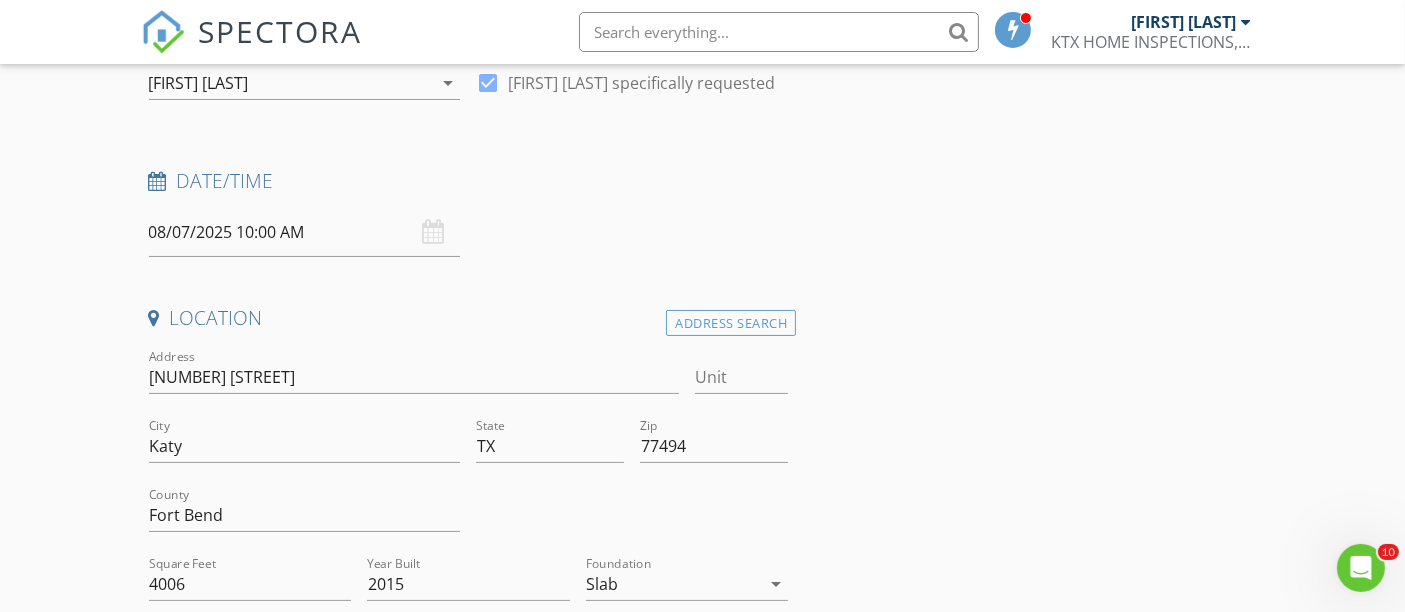 type on "[PHONE]" 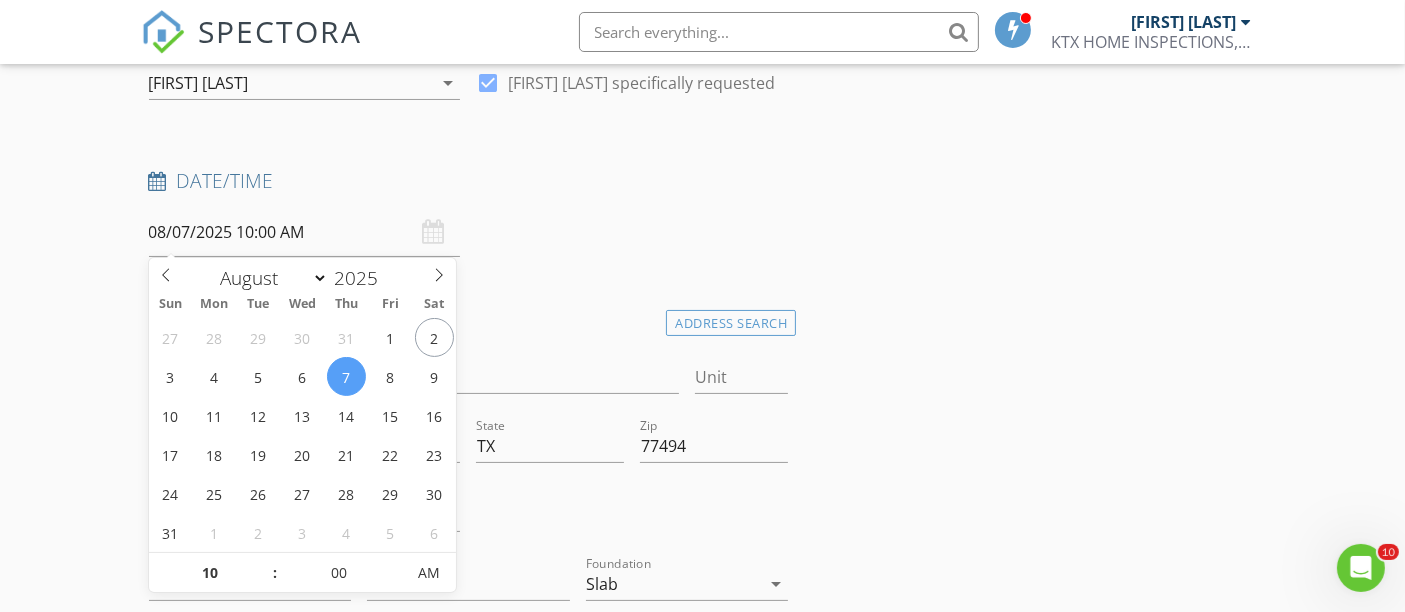 click on "INSPECTOR(S)
check_box   JOHN REESE   PRIMARY   JOHN REESE arrow_drop_down   check_box JOHN REESE specifically requested
Date/Time
08/07/2025 10:00 AM
Location
Address Search       Address 2727 Saddlehorn Trail   Unit   City Katy   State TX   Zip 77494   County Fort Bend     Square Feet 4006   Year Built 2015   Foundation Slab arrow_drop_down     JOHN REESE     8.5 miles     (17 minutes)
client
check_box Enable Client CC email for this inspection   Client Search     check_box_outline_blank Client is a Company/Organization     First Name Richard   Last Name Erickson   Email Erickson_richard@hotmail.com   CC Email   Phone 713-909-5264           Notes   Private Notes
ADD ADDITIONAL client
SERVICES
check_box   Residential Inspection   check_box_outline_blank       Reinspection" at bounding box center (703, 1904) 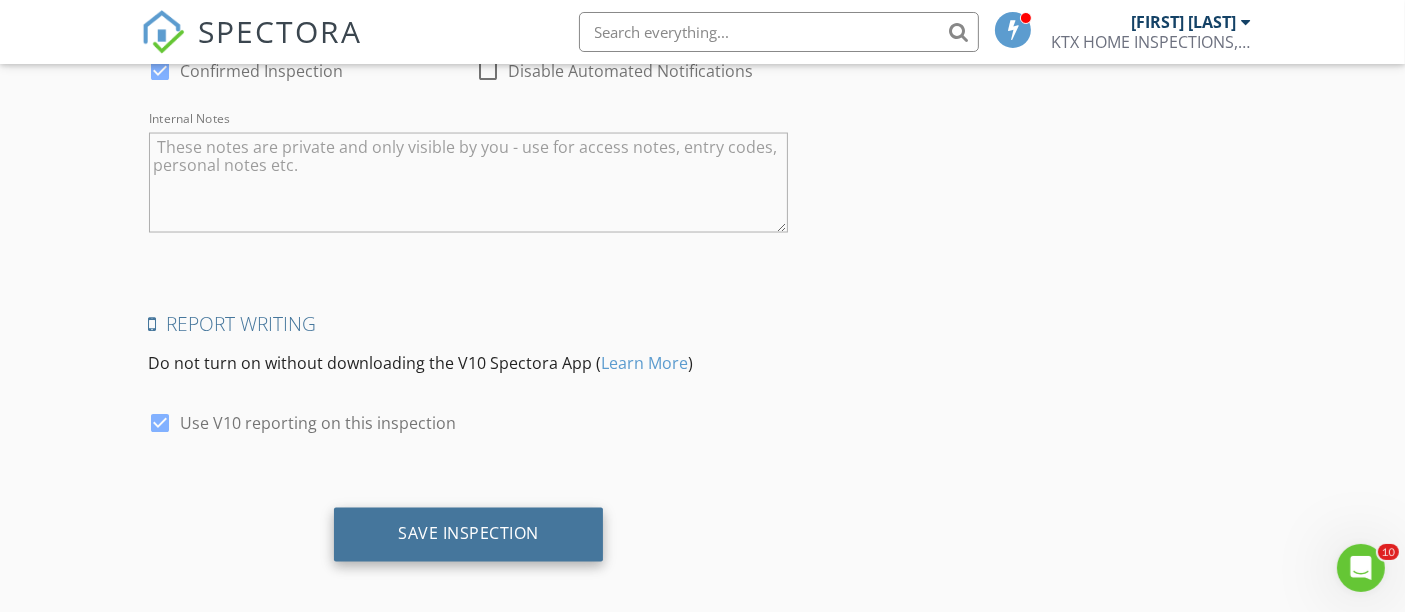 scroll, scrollTop: 3448, scrollLeft: 0, axis: vertical 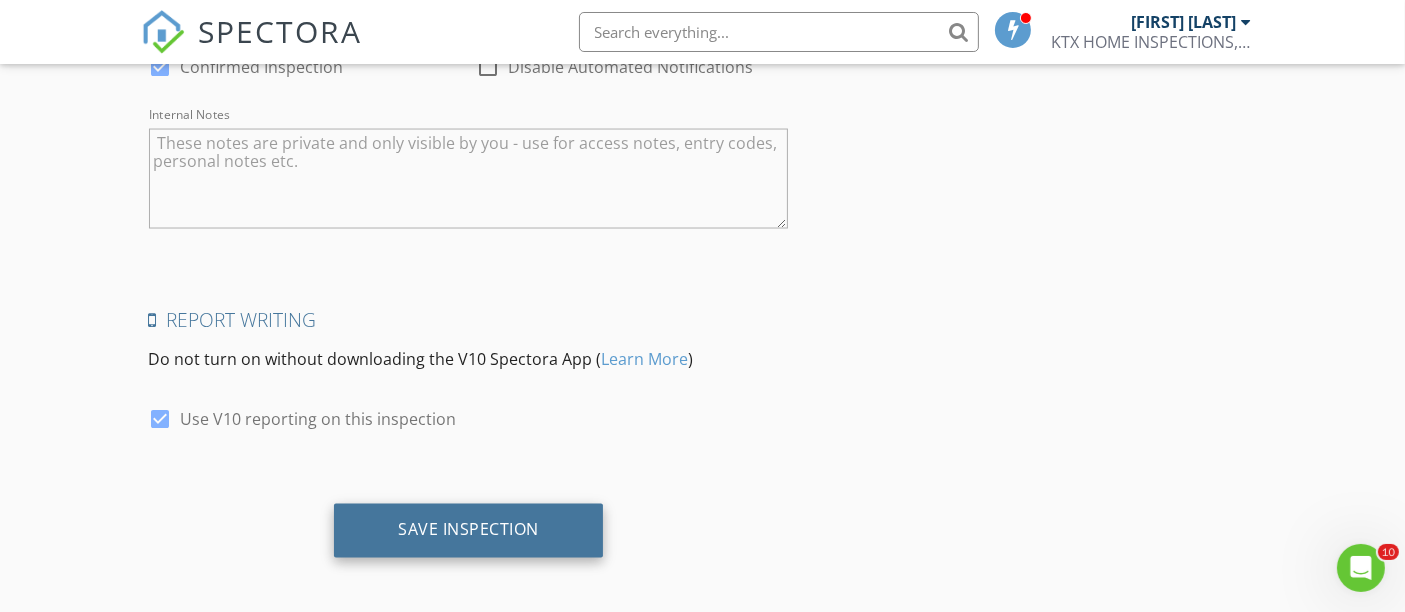 click on "Save Inspection" at bounding box center (468, 530) 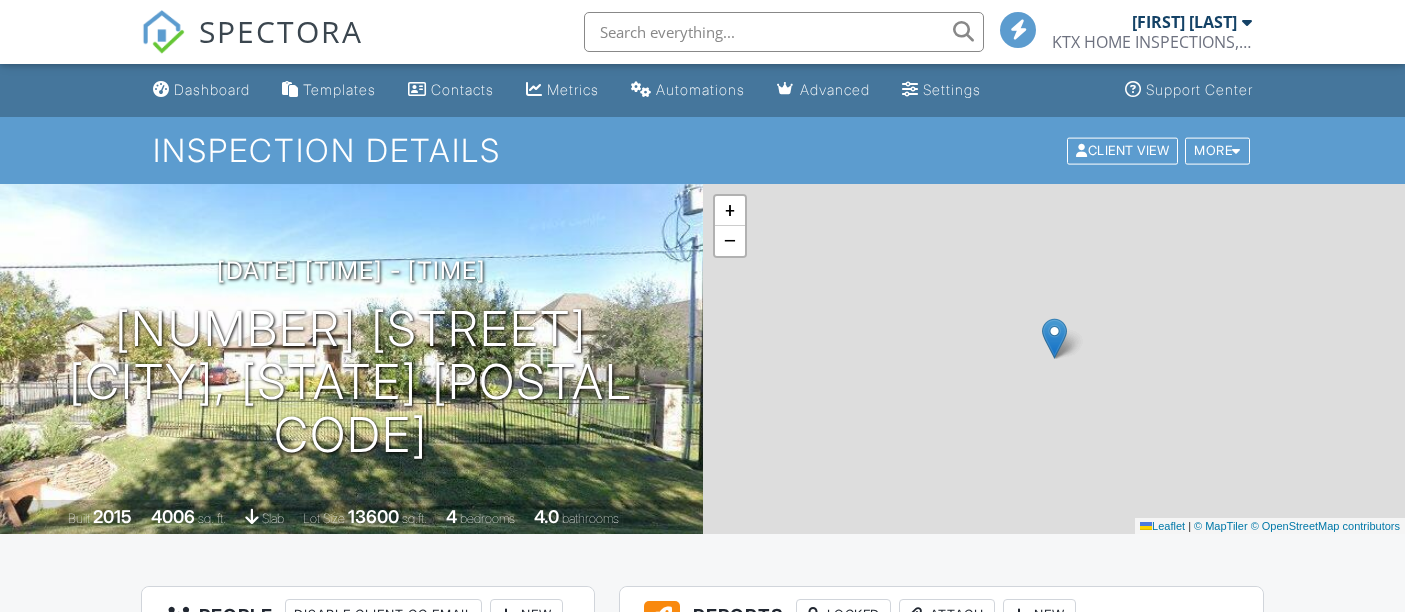 scroll, scrollTop: 0, scrollLeft: 0, axis: both 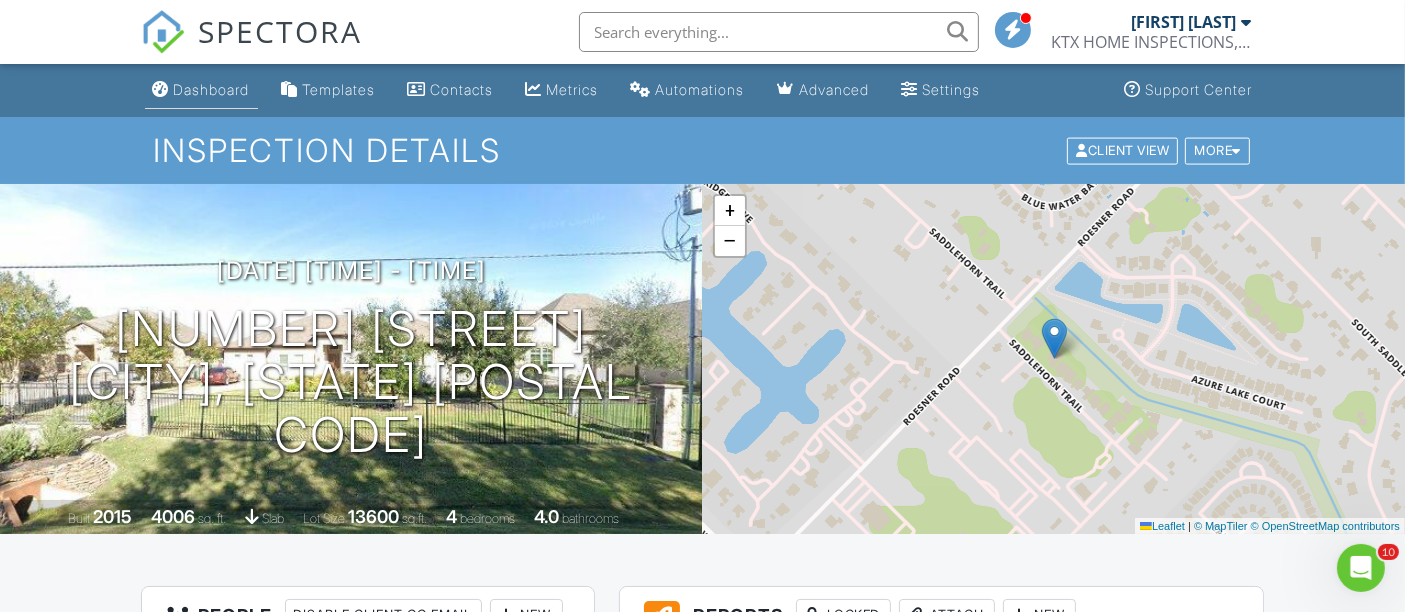 click on "Dashboard" at bounding box center [201, 90] 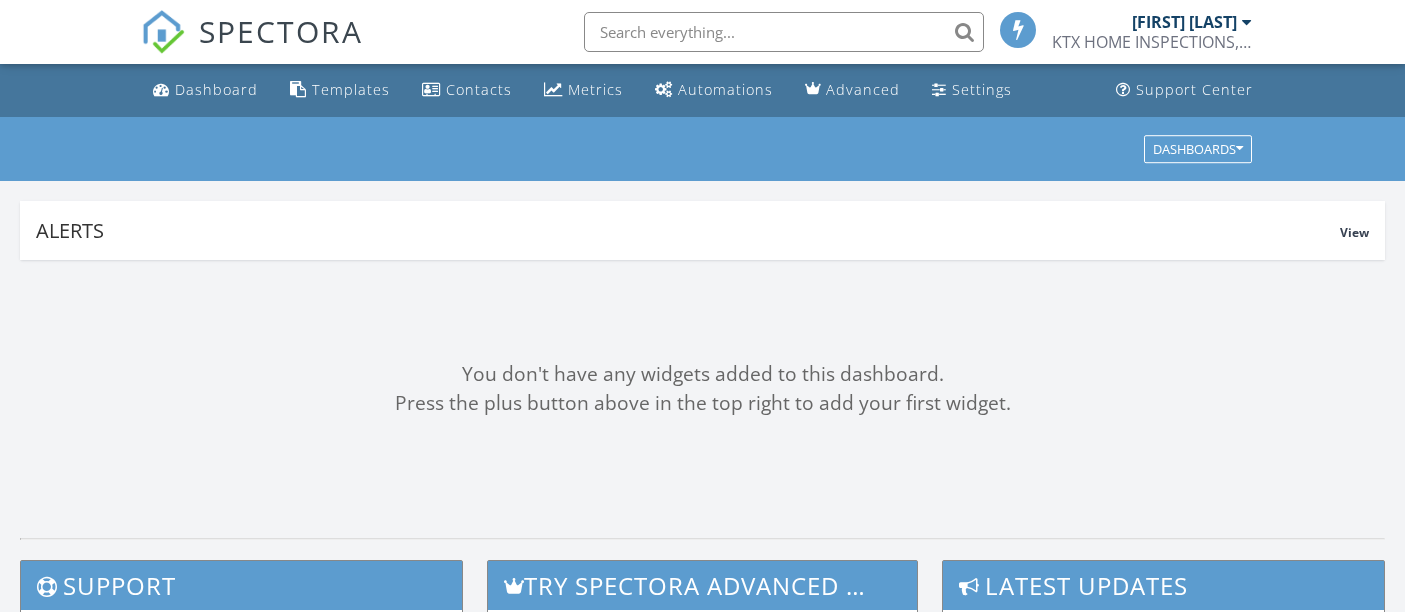 scroll, scrollTop: 0, scrollLeft: 0, axis: both 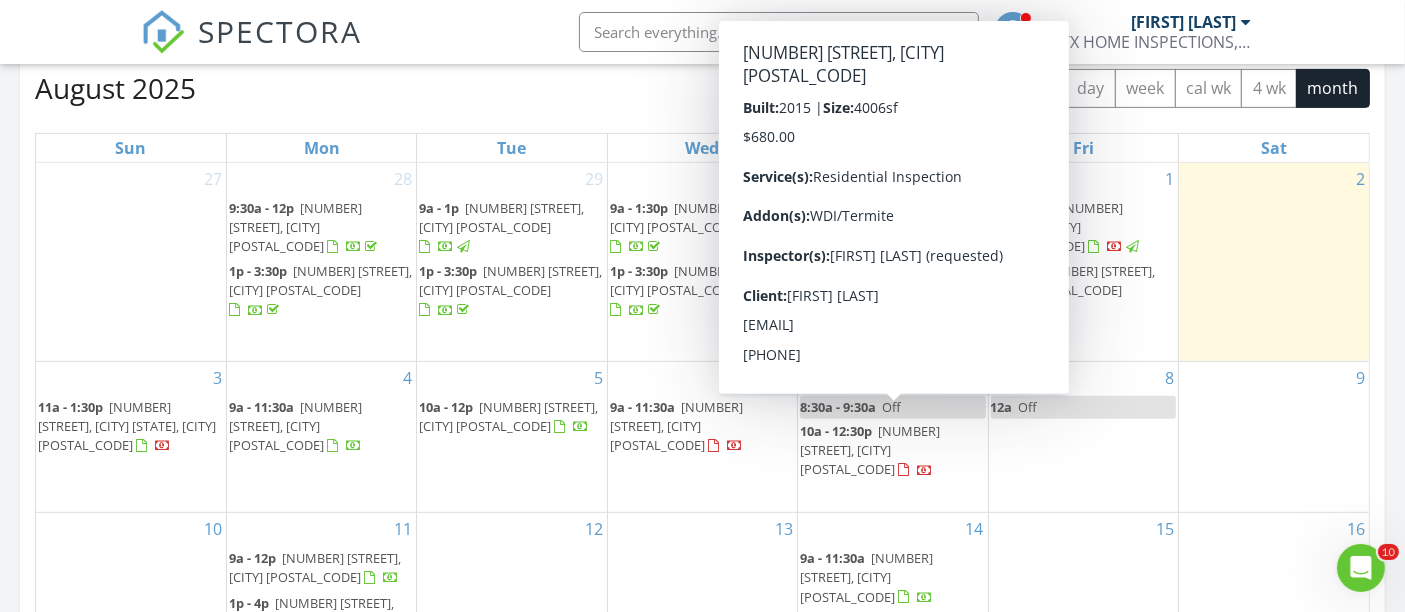 click on "2727 Saddlehorn Trail, Katy 77494" at bounding box center (870, 450) 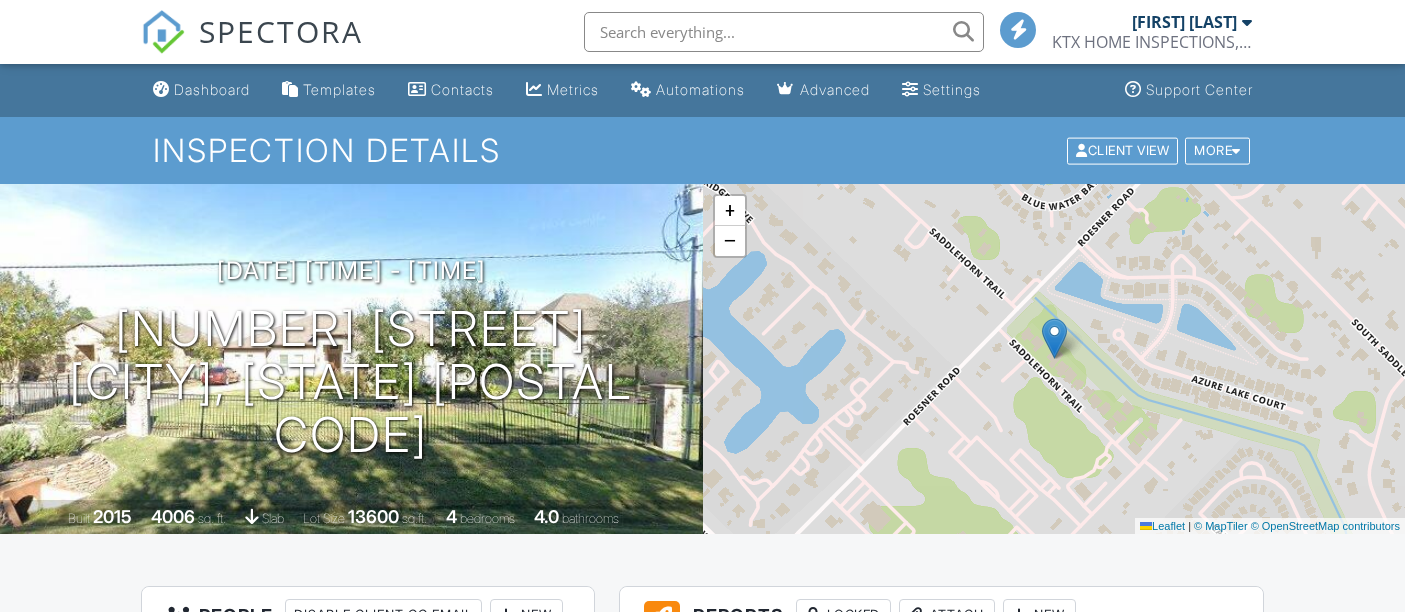 scroll, scrollTop: 111, scrollLeft: 0, axis: vertical 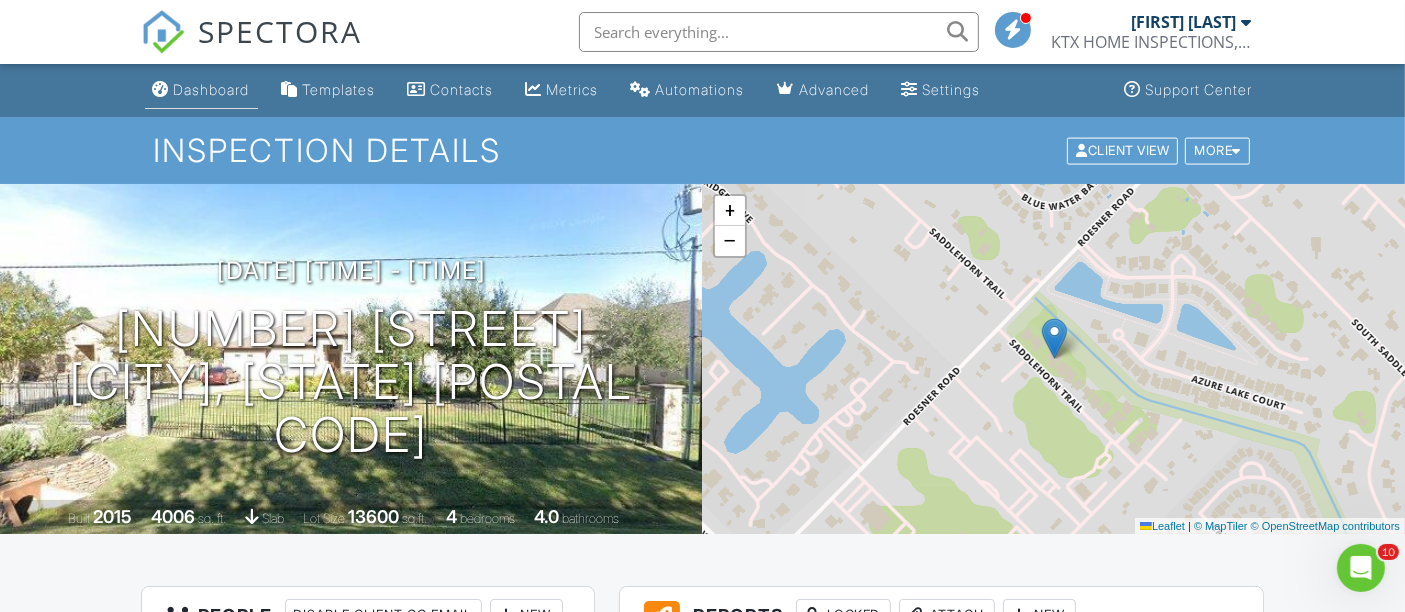 click on "Dashboard" at bounding box center (201, 90) 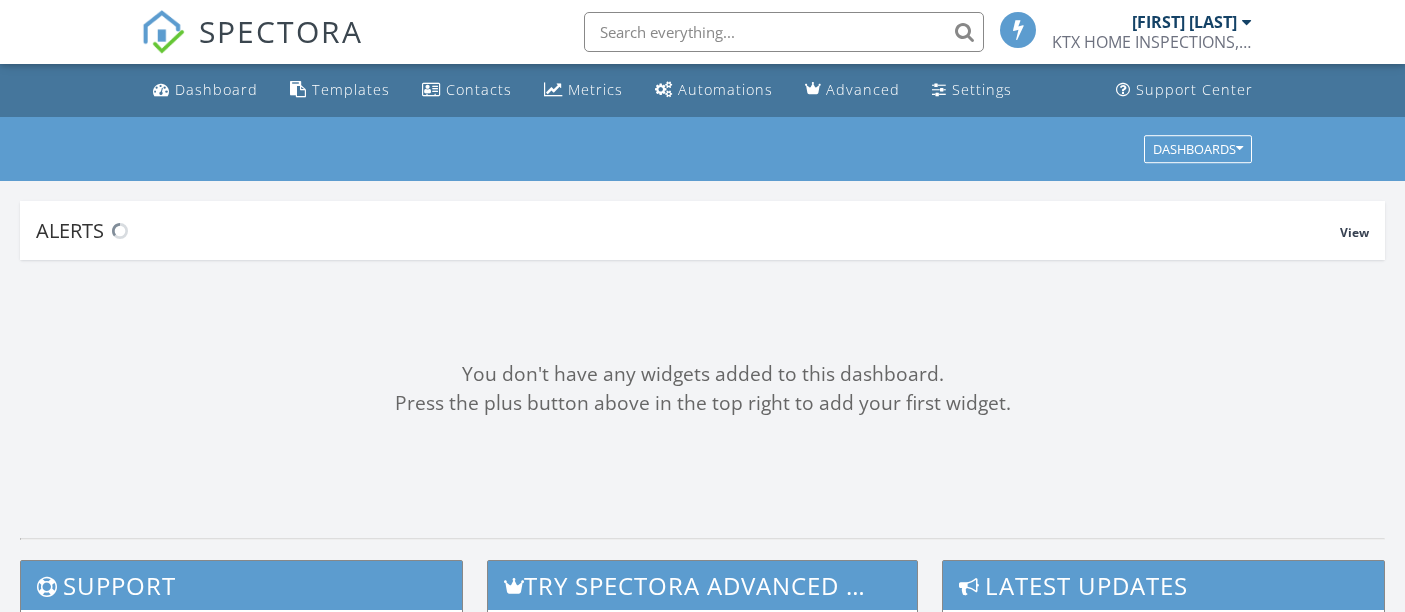 scroll, scrollTop: 0, scrollLeft: 0, axis: both 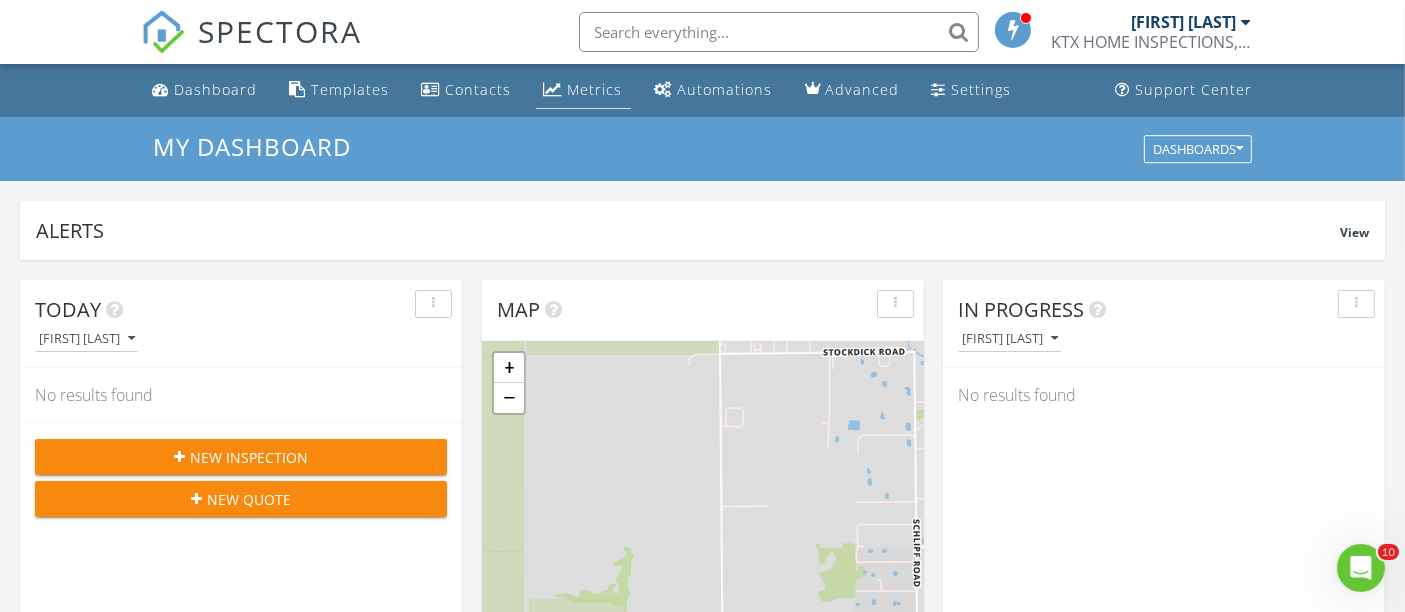 click on "Metrics" at bounding box center [595, 89] 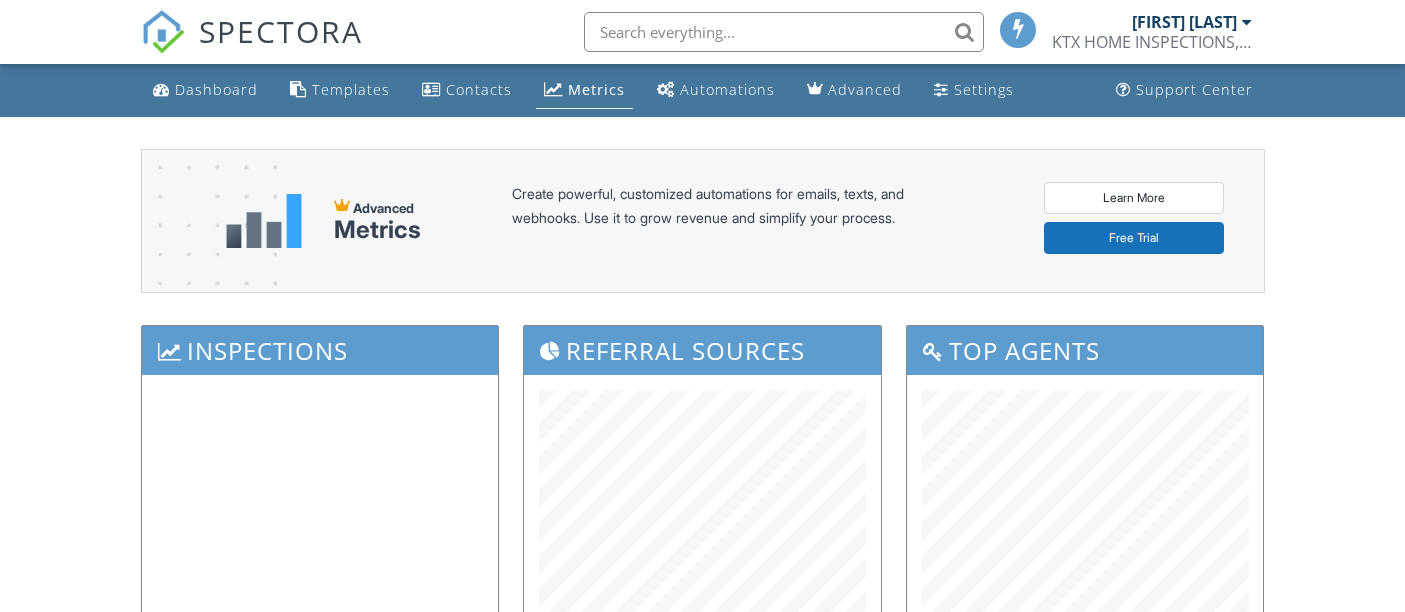 scroll, scrollTop: 0, scrollLeft: 0, axis: both 